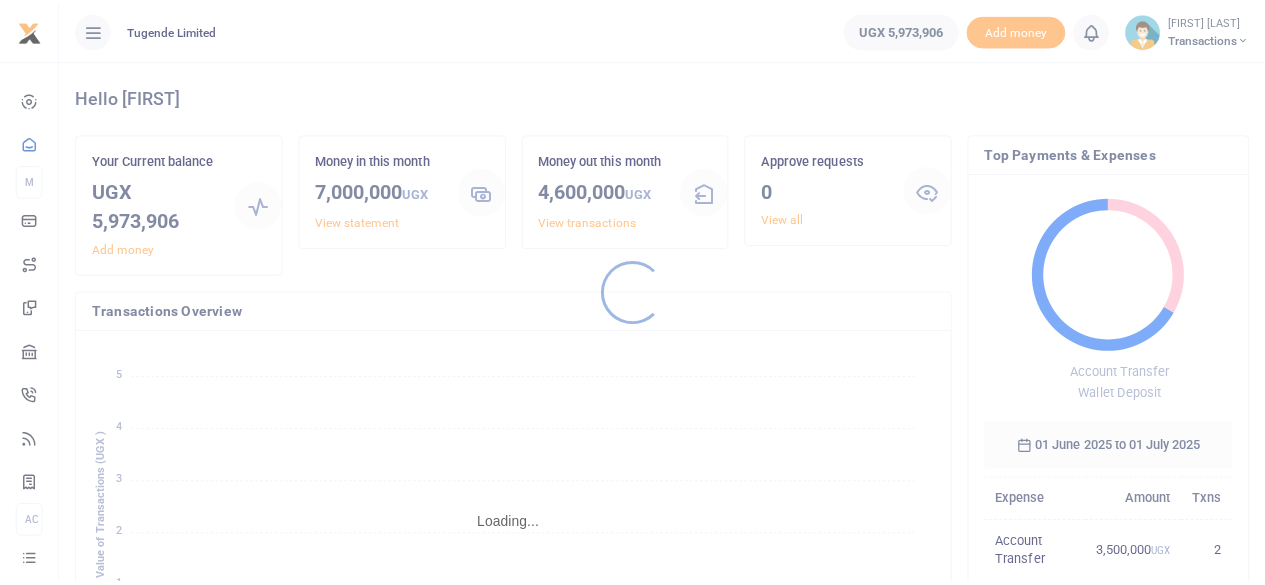 scroll, scrollTop: 0, scrollLeft: 0, axis: both 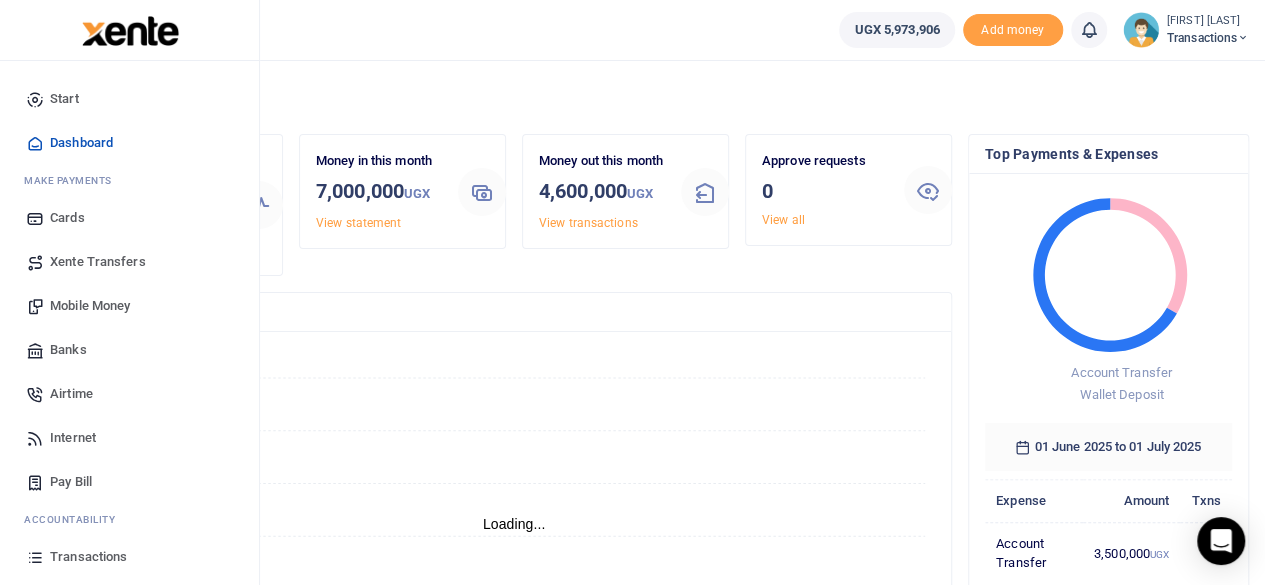 click on "Mobile Money" at bounding box center [90, 306] 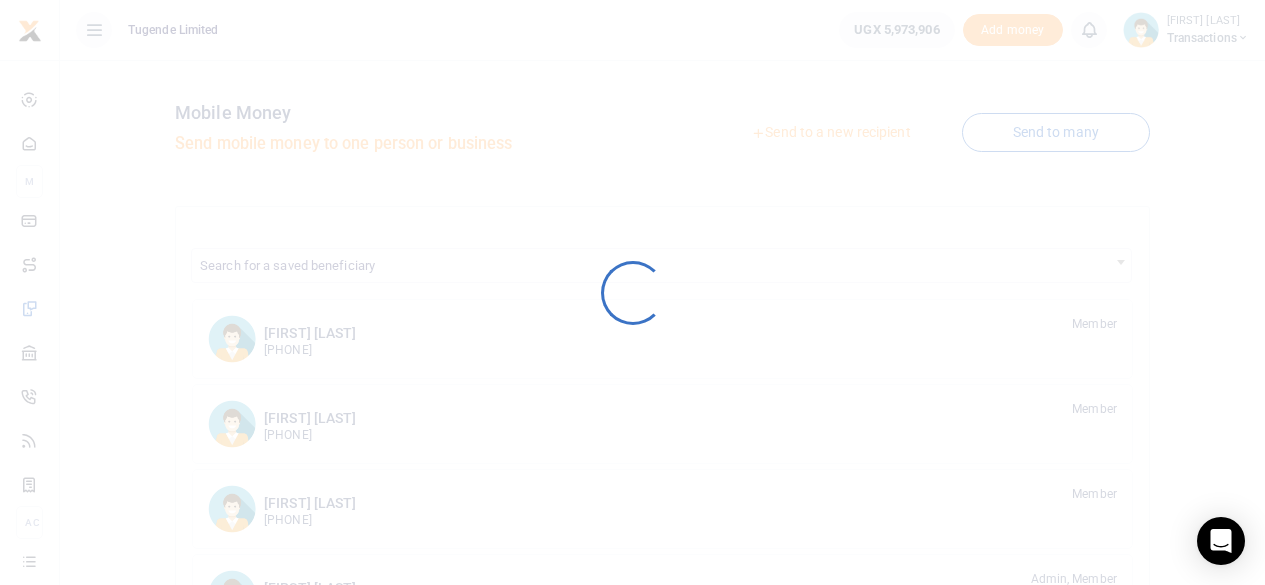 scroll, scrollTop: 0, scrollLeft: 0, axis: both 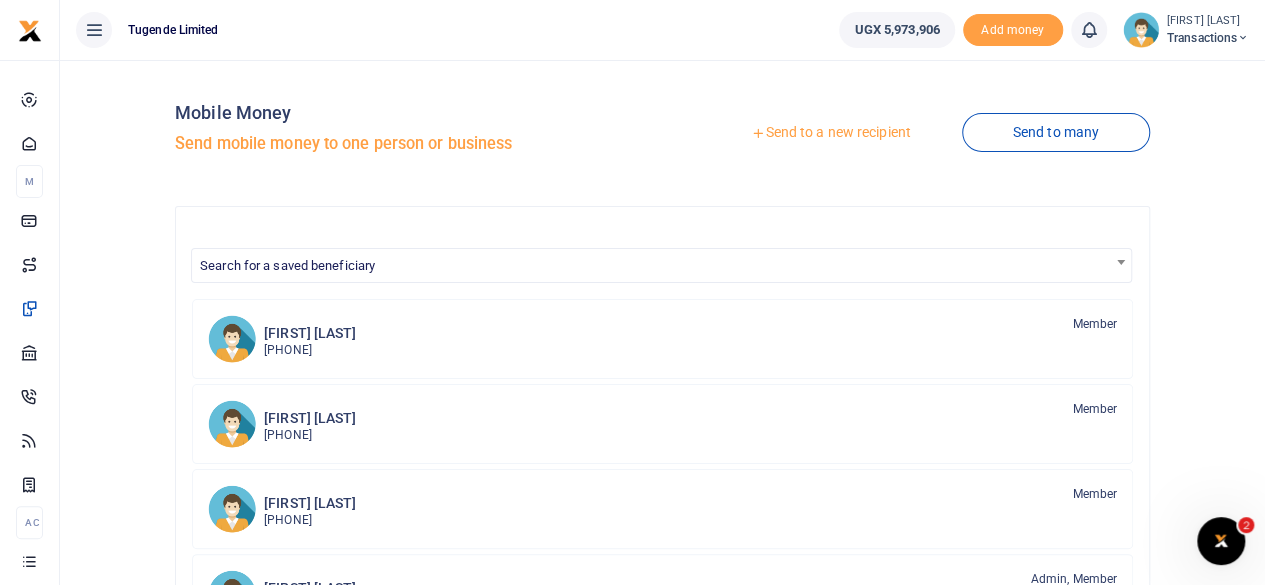 click on "Send to a new recipient" at bounding box center [830, 133] 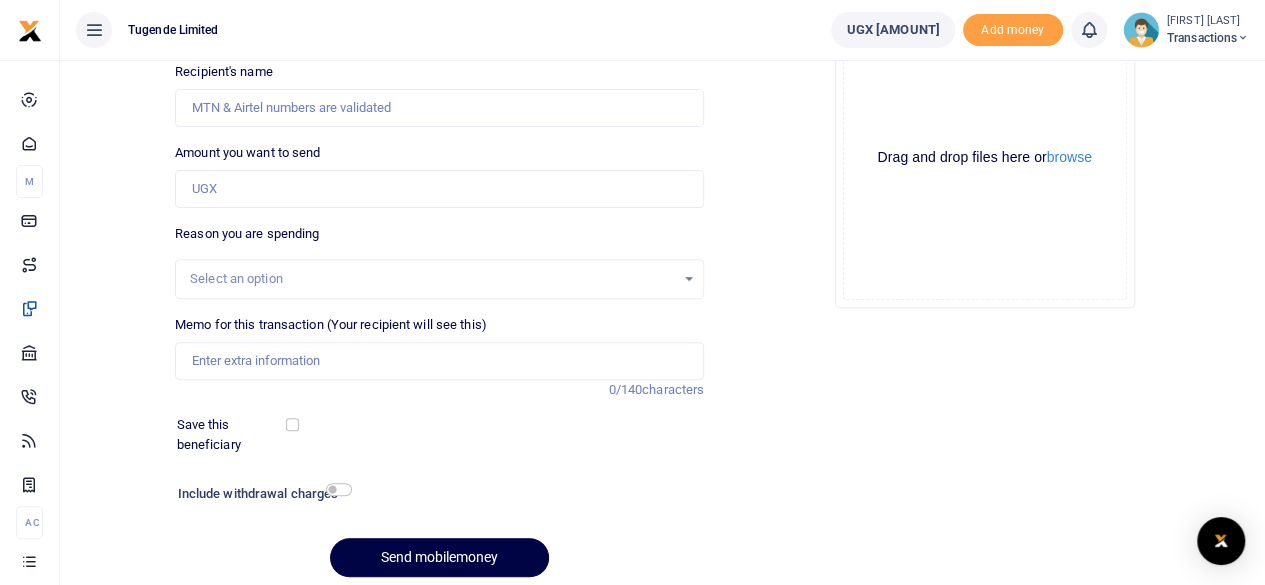 scroll, scrollTop: 298, scrollLeft: 0, axis: vertical 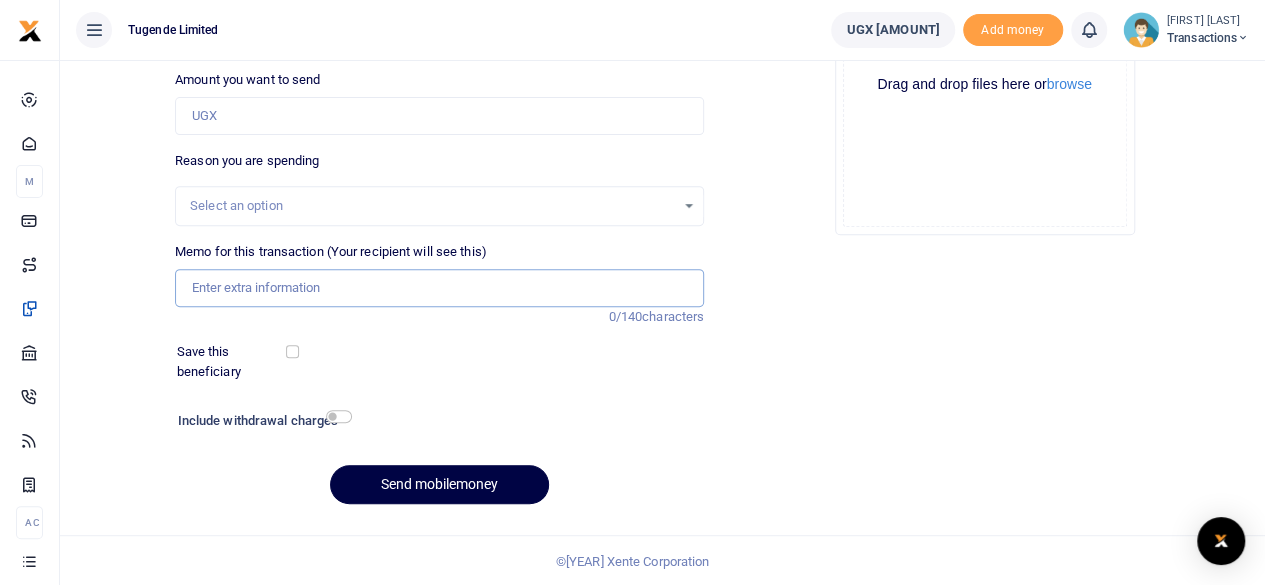 click on "Memo for this transaction (Your recipient will see this)" at bounding box center (439, 288) 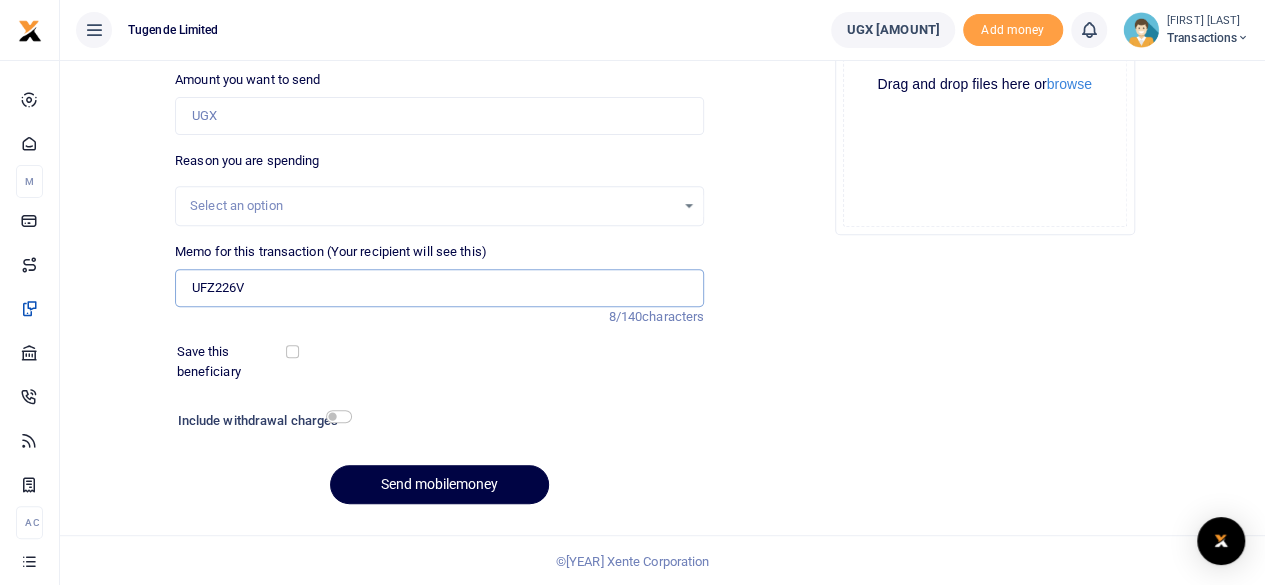 type on "UFZ226V" 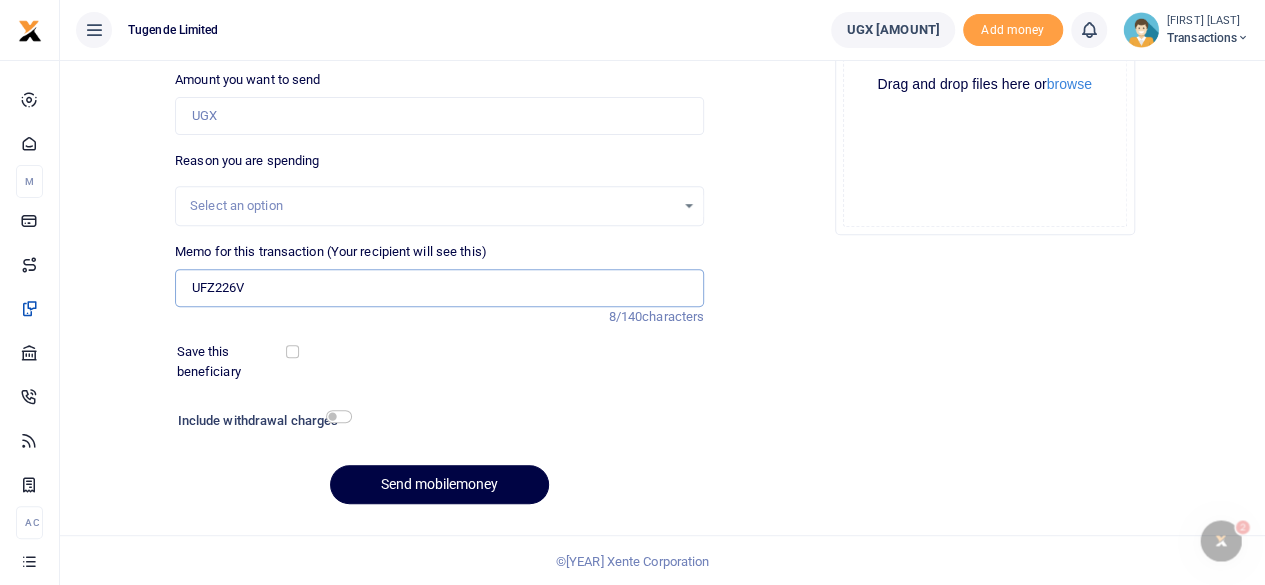 scroll, scrollTop: 0, scrollLeft: 0, axis: both 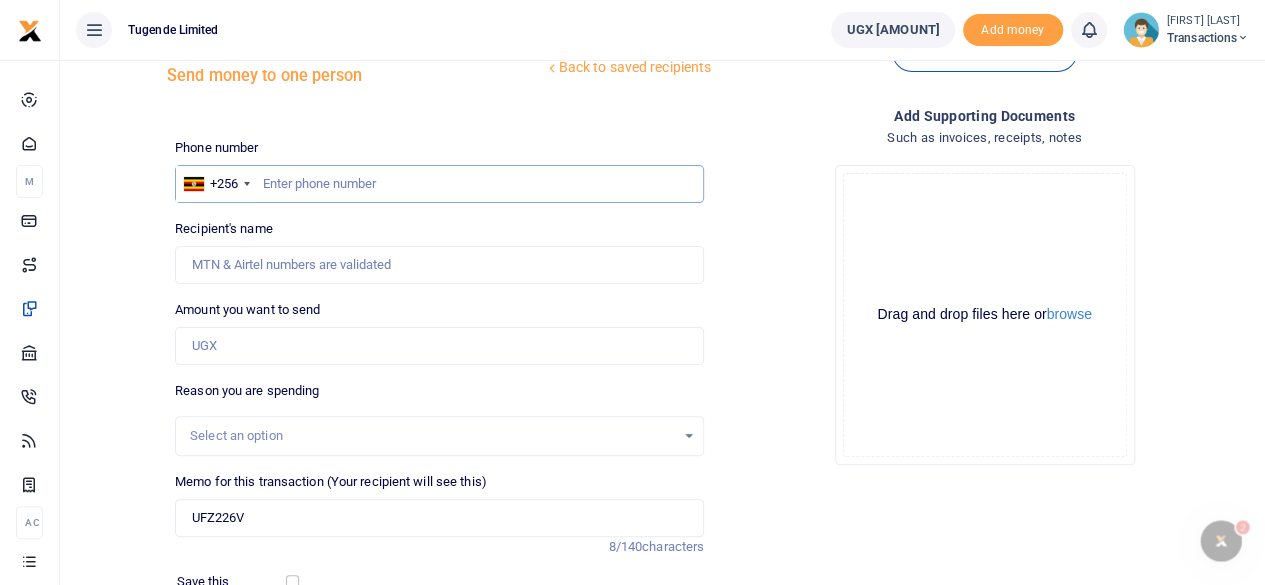 click at bounding box center (439, 184) 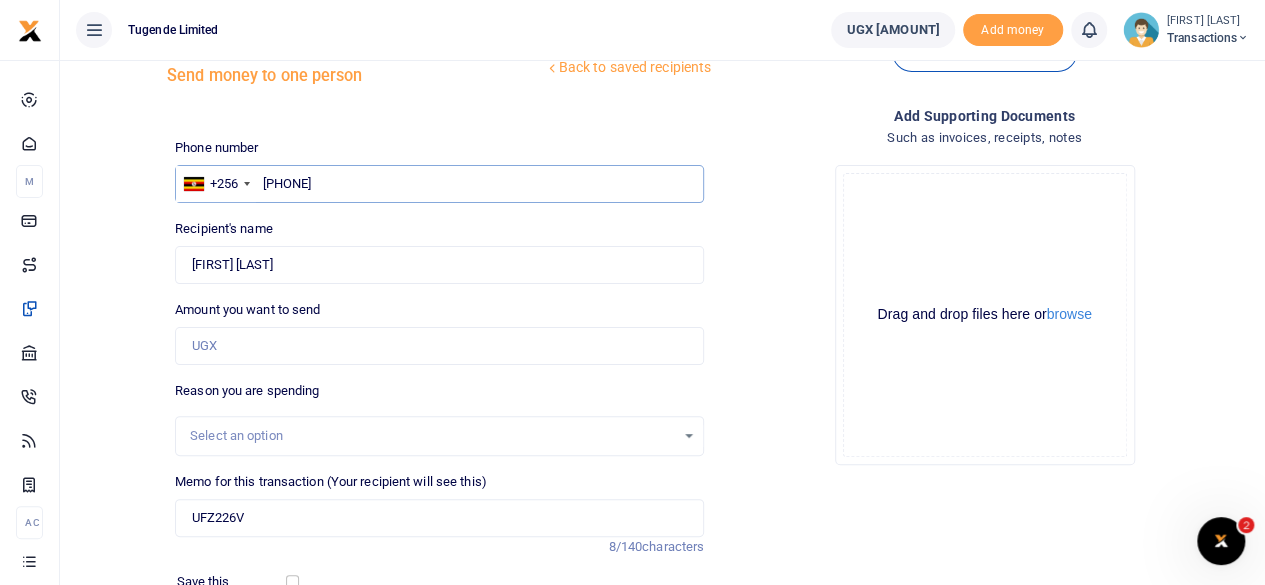 click on "0775987196" at bounding box center [439, 184] 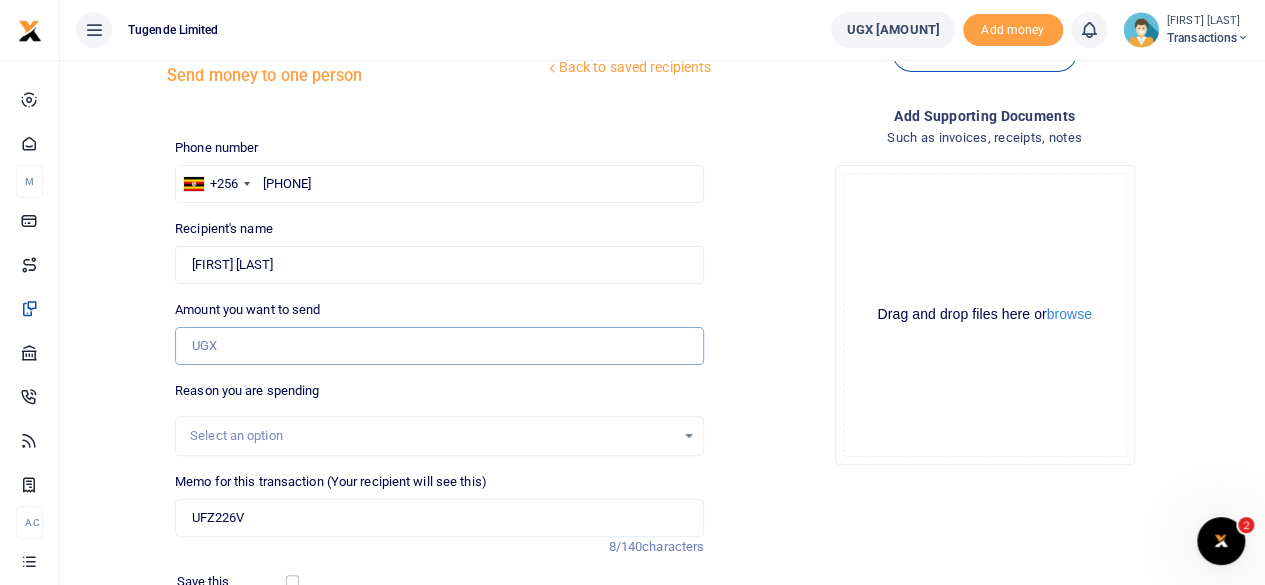 click on "Amount you want to send" at bounding box center [439, 346] 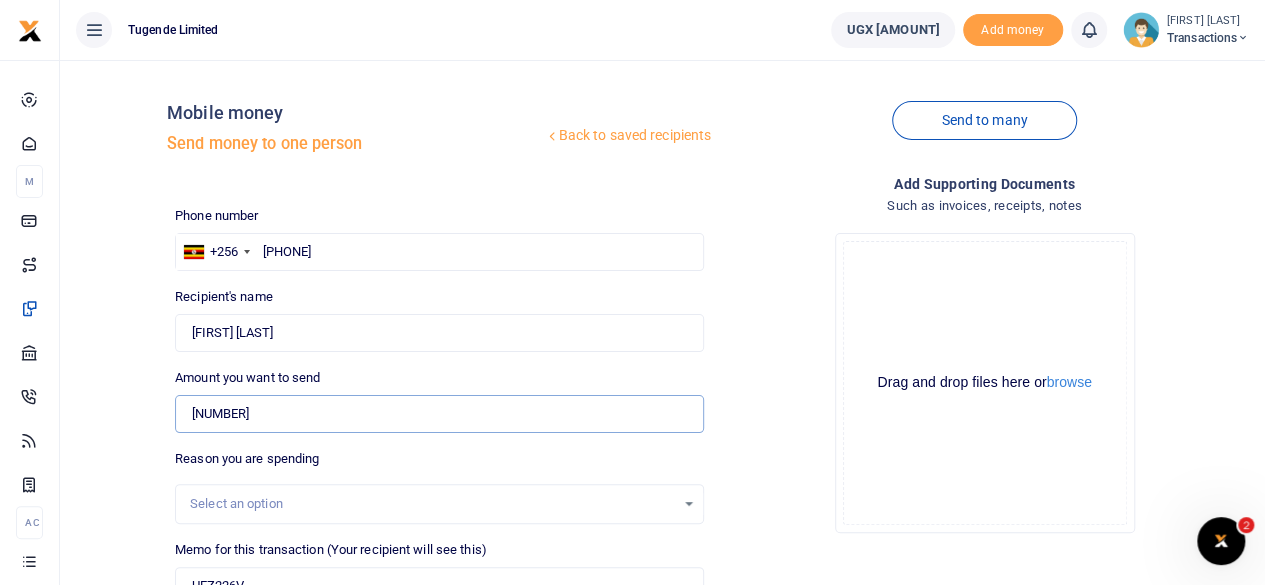 scroll, scrollTop: 298, scrollLeft: 0, axis: vertical 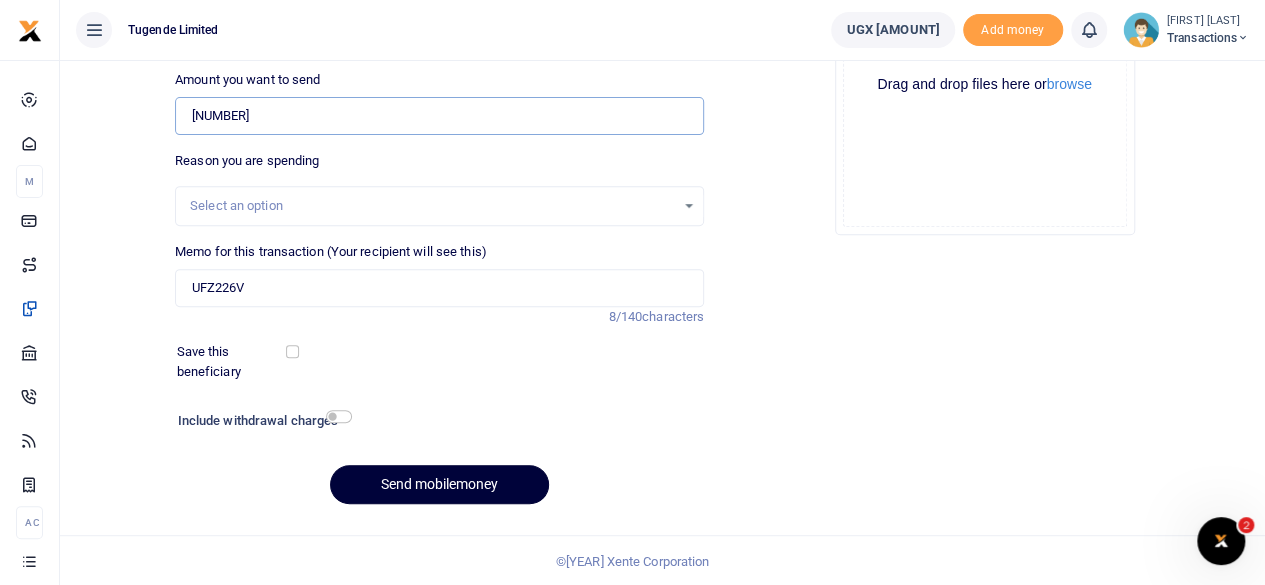 type on "52,000" 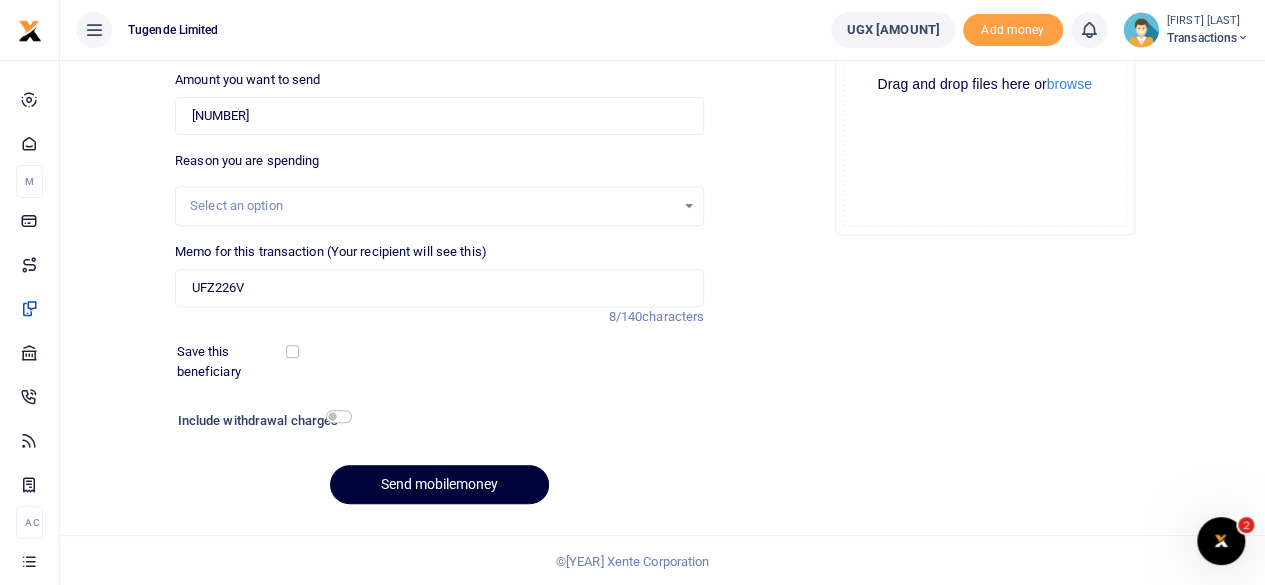 click on "Send mobilemoney" at bounding box center (439, 484) 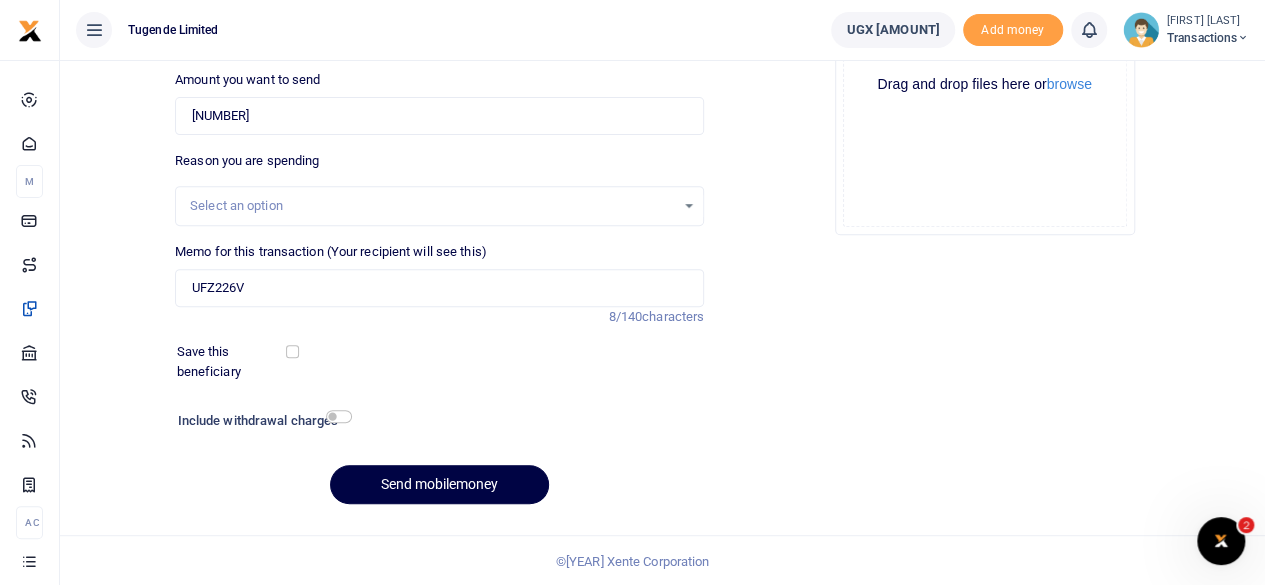 scroll, scrollTop: 298, scrollLeft: 0, axis: vertical 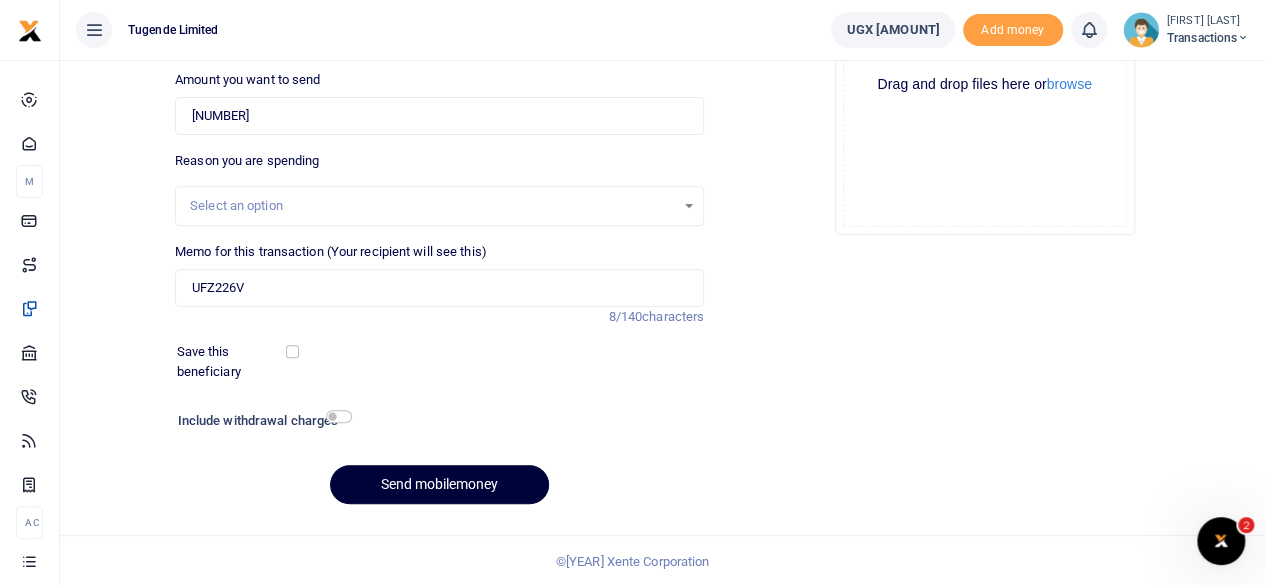 type on "775987196" 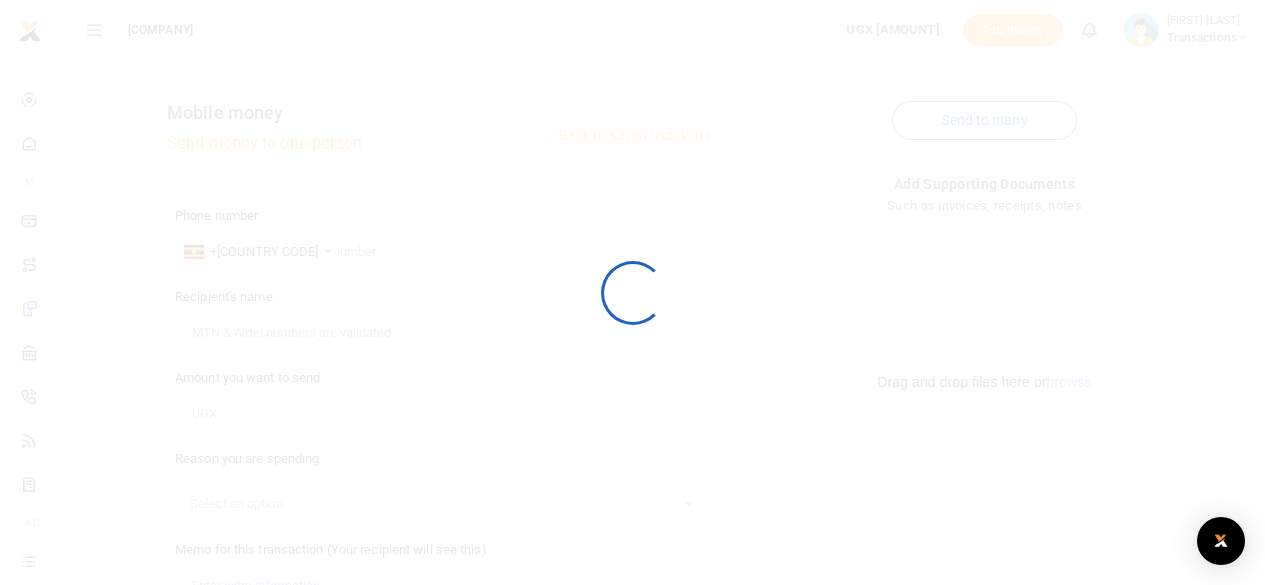 scroll, scrollTop: 296, scrollLeft: 0, axis: vertical 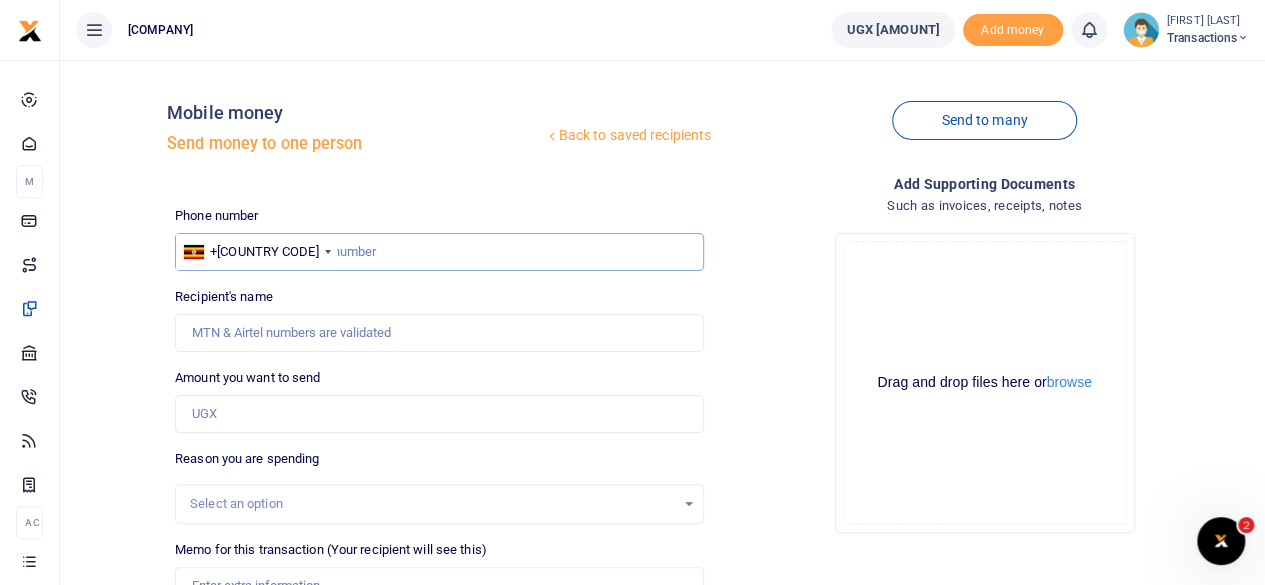 click at bounding box center [439, 252] 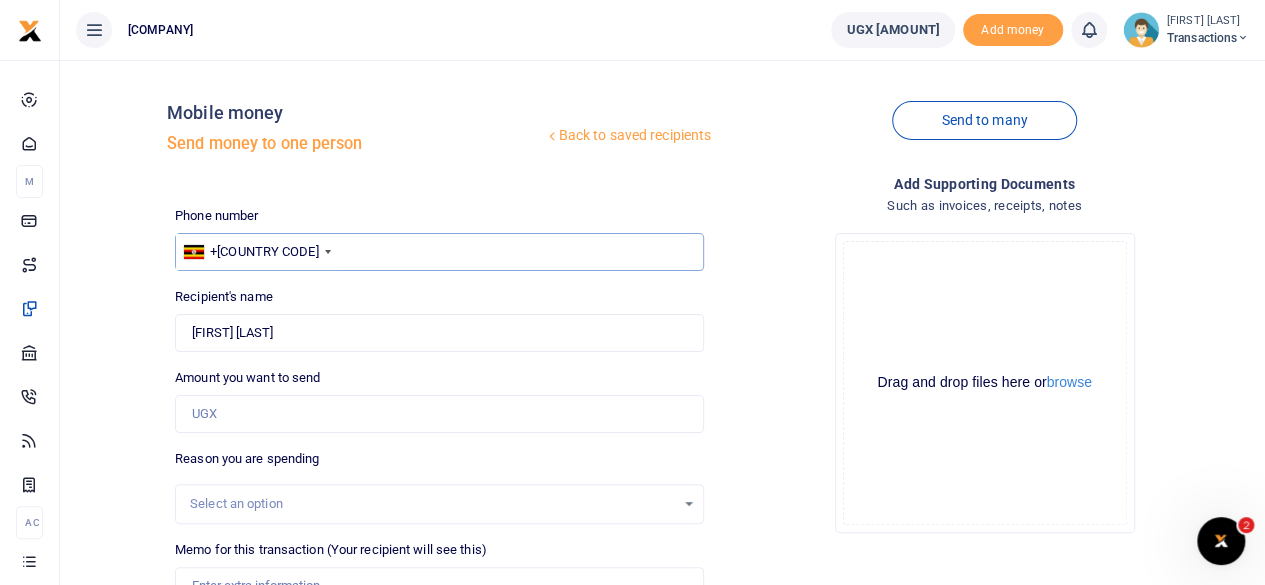 type on "770580844" 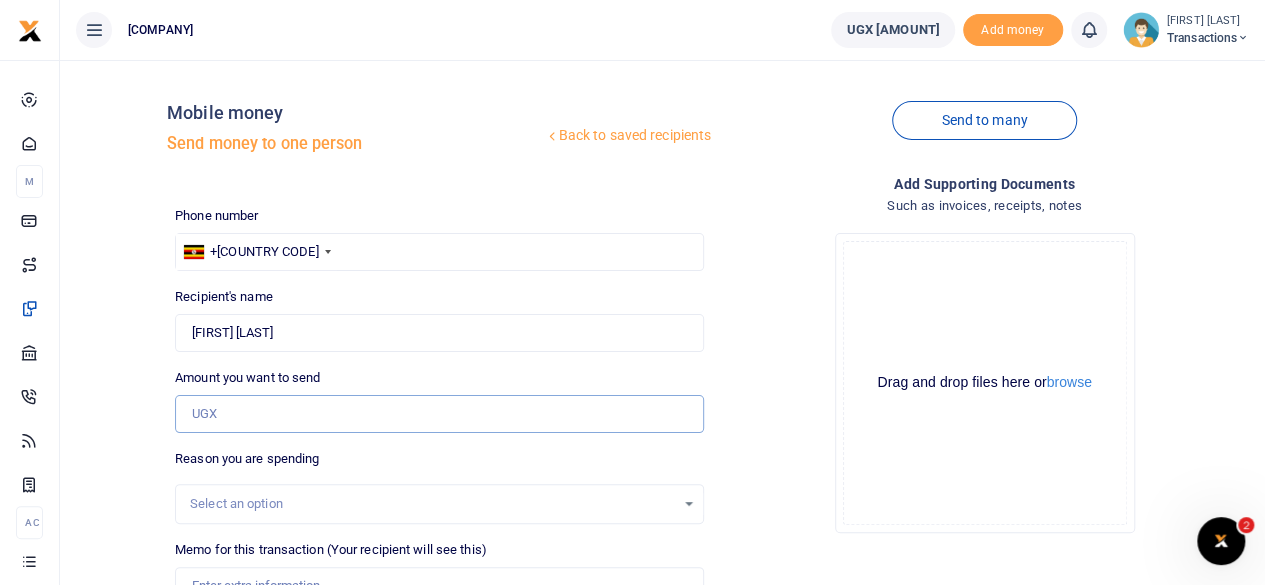 click on "Amount you want to send" at bounding box center (439, 414) 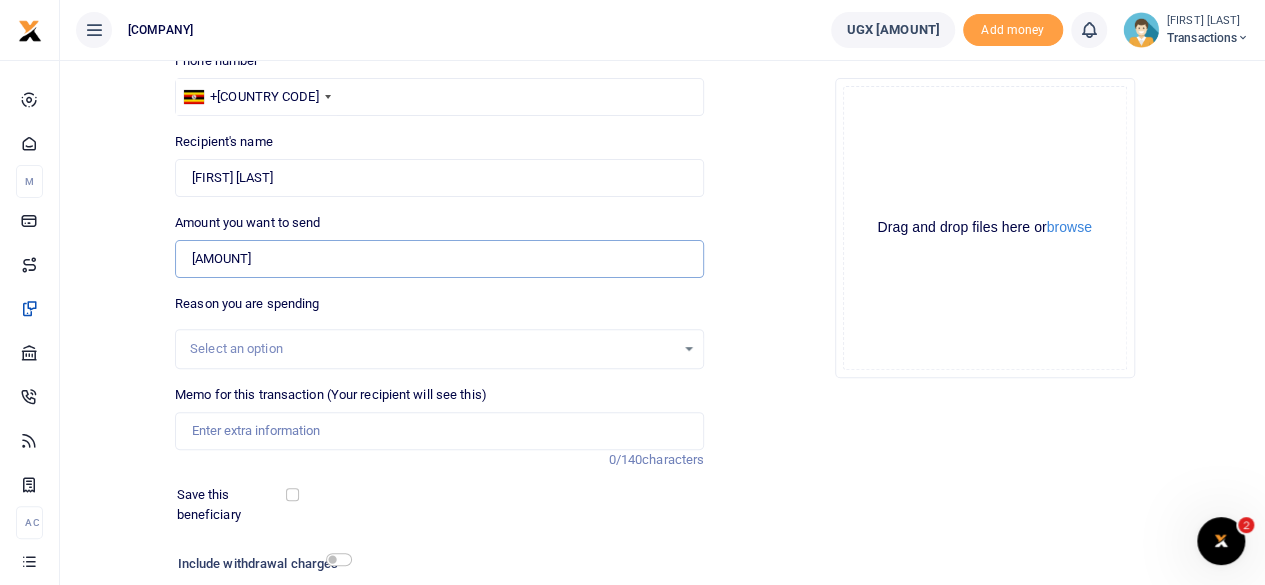 scroll, scrollTop: 156, scrollLeft: 0, axis: vertical 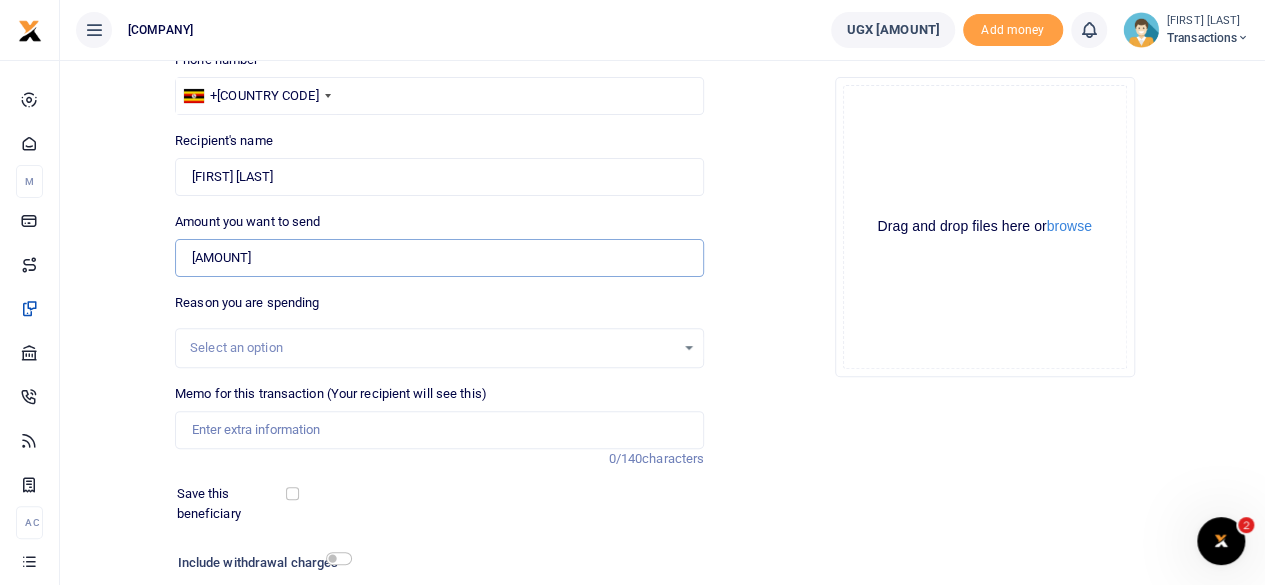 type on "327,000" 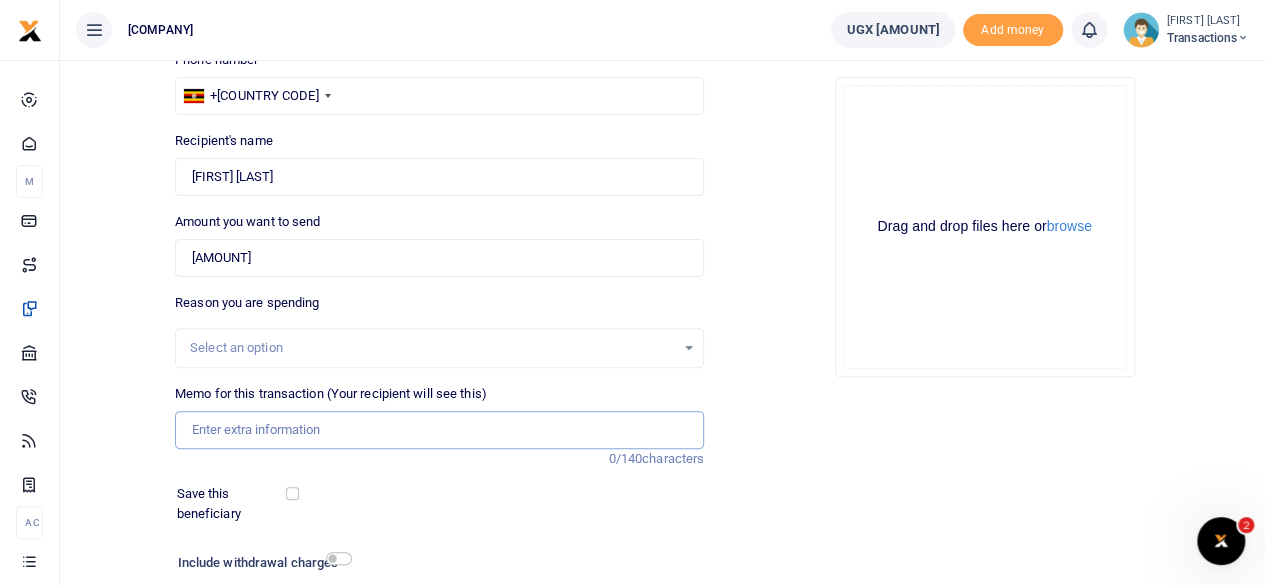 click on "Memo for this transaction (Your recipient will see this)" at bounding box center (439, 430) 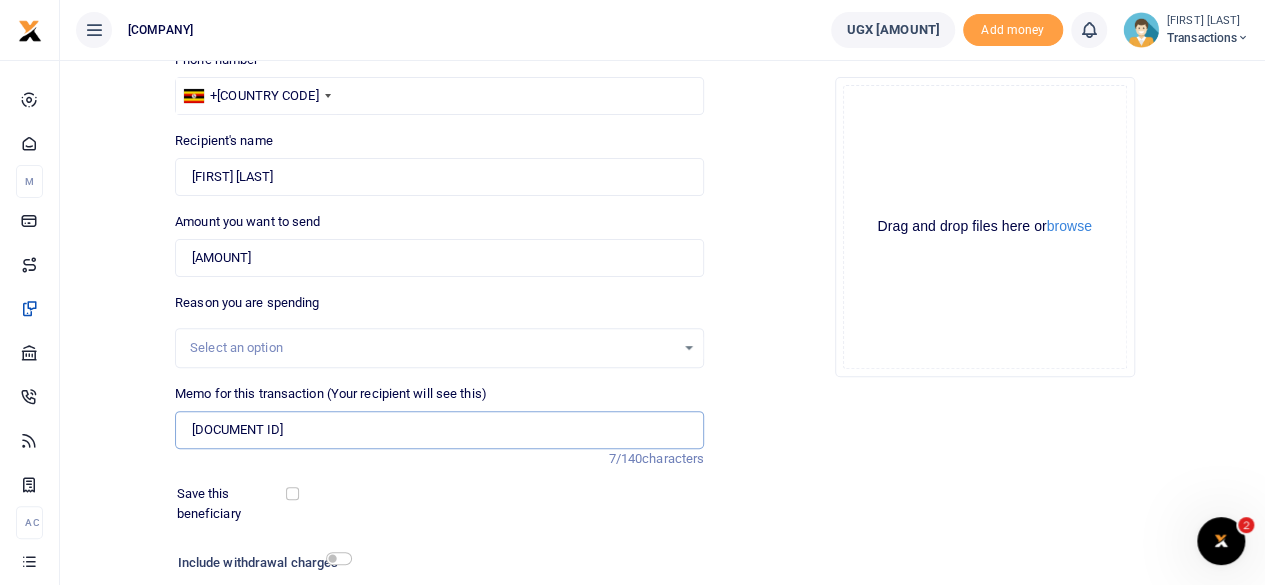 scroll, scrollTop: 298, scrollLeft: 0, axis: vertical 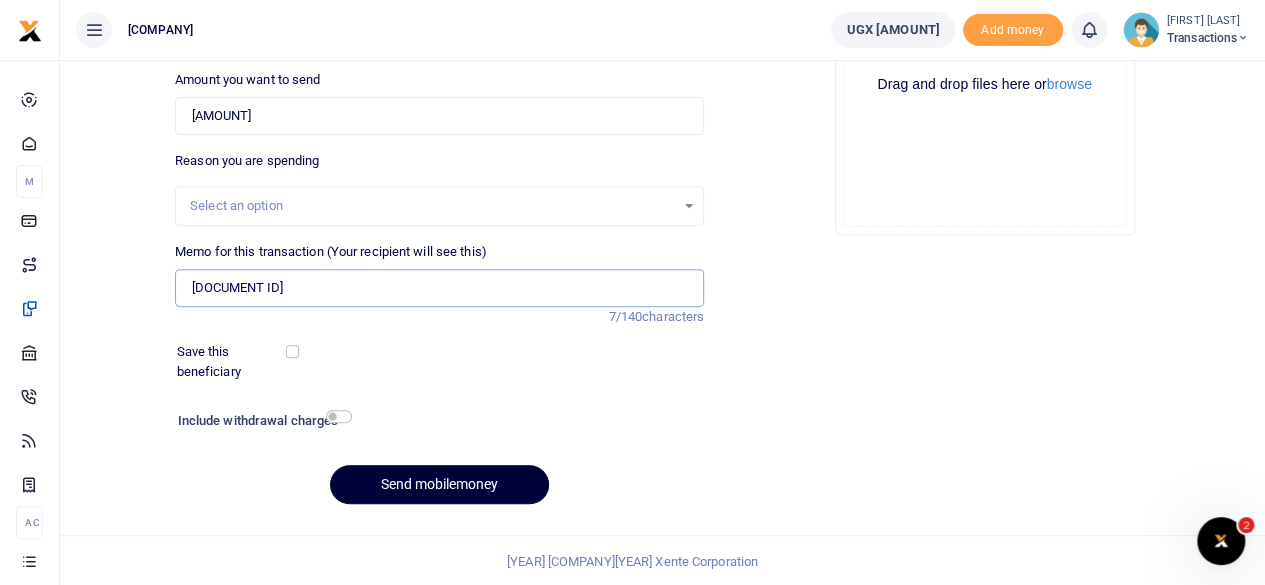 type on "UFZ324E" 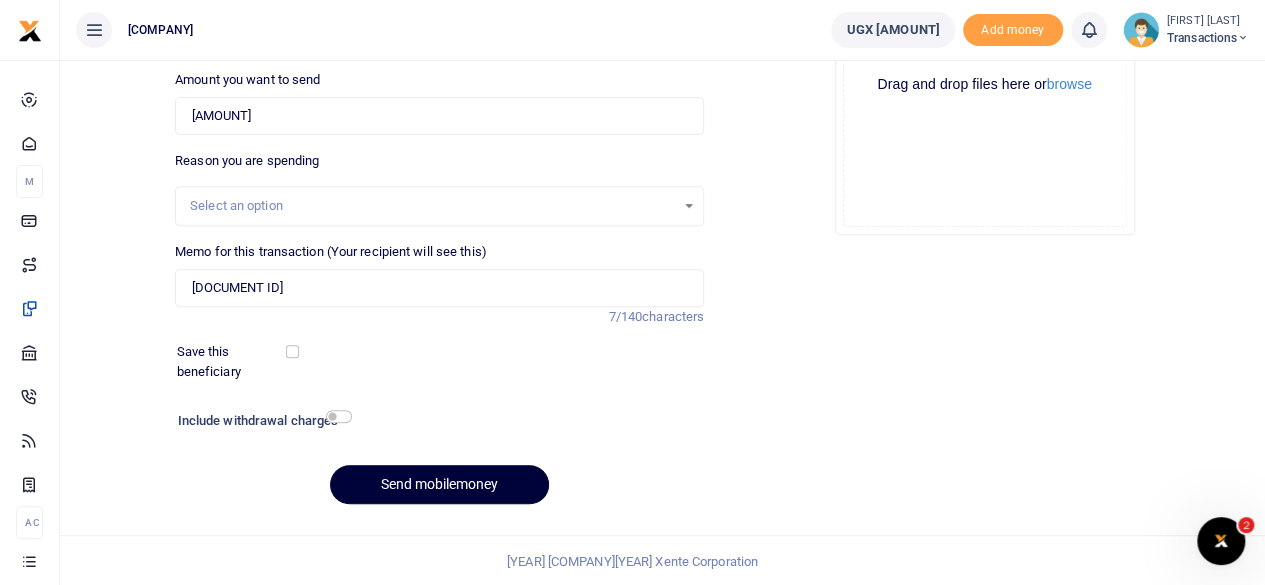 click on "Send mobilemoney" at bounding box center [439, 484] 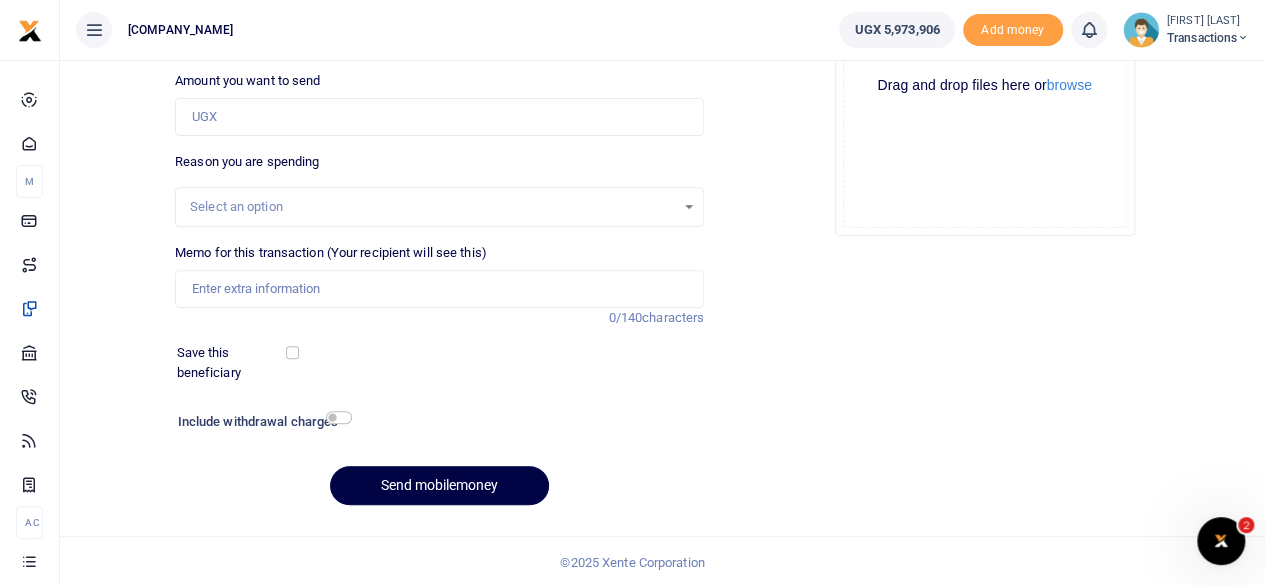 scroll, scrollTop: 297, scrollLeft: 0, axis: vertical 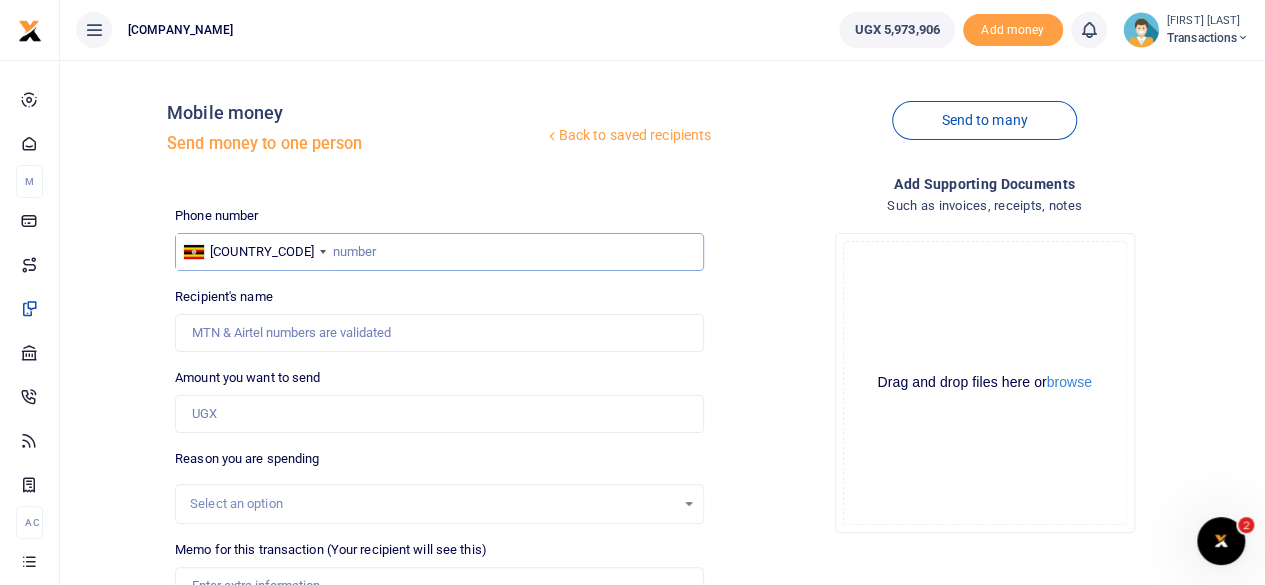 click at bounding box center (439, 252) 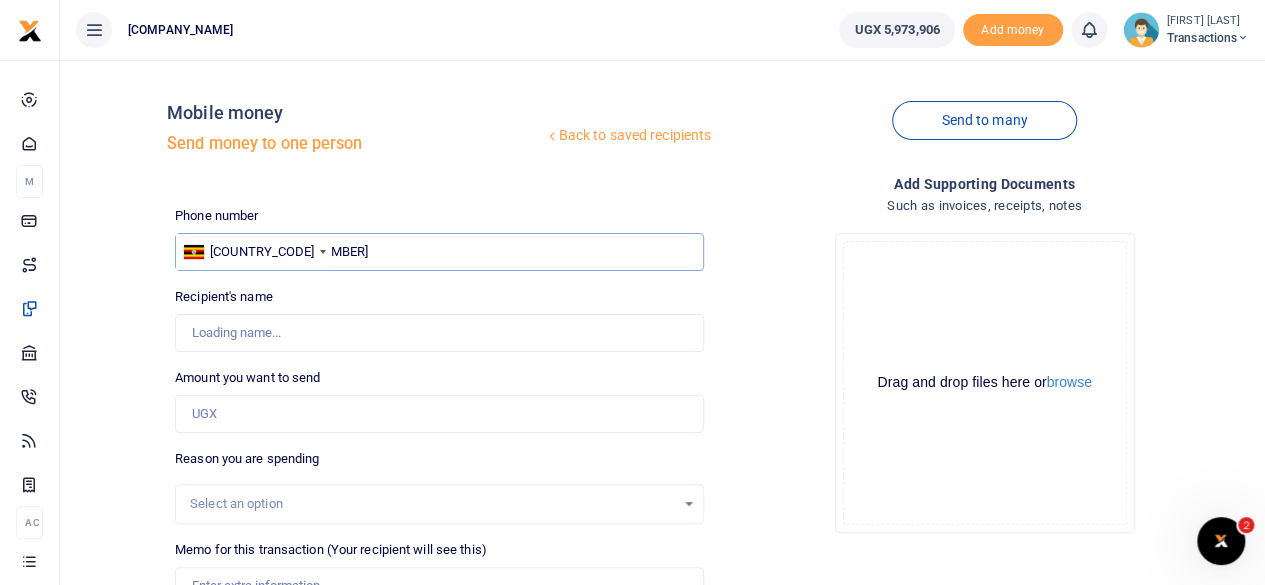 type on "772770520" 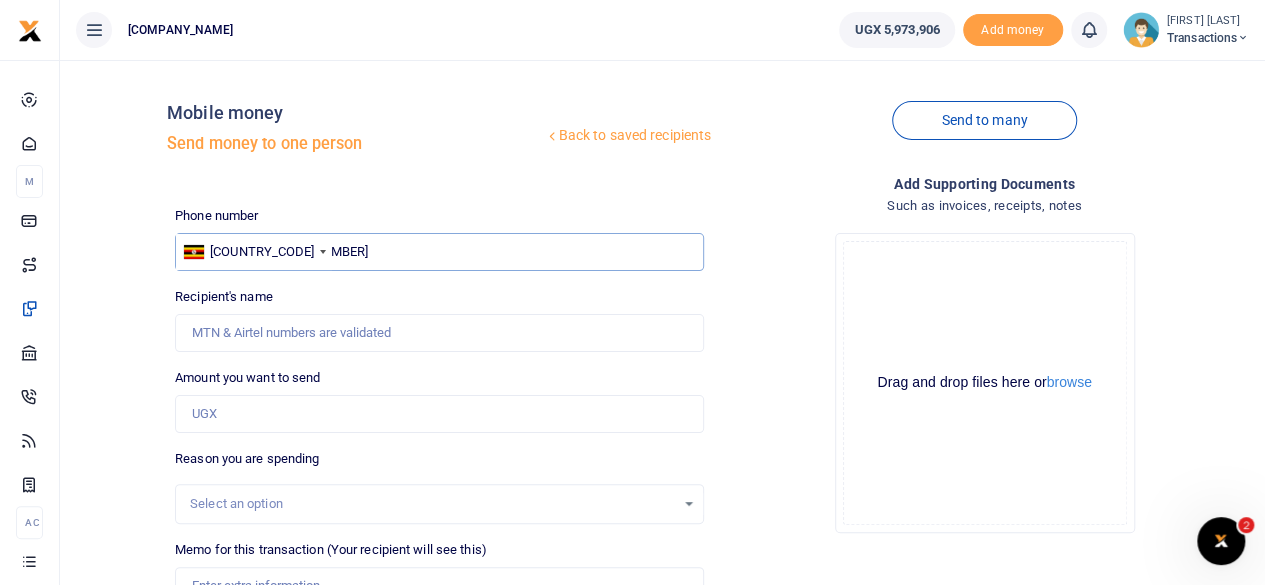 click on "772770520" at bounding box center (439, 252) 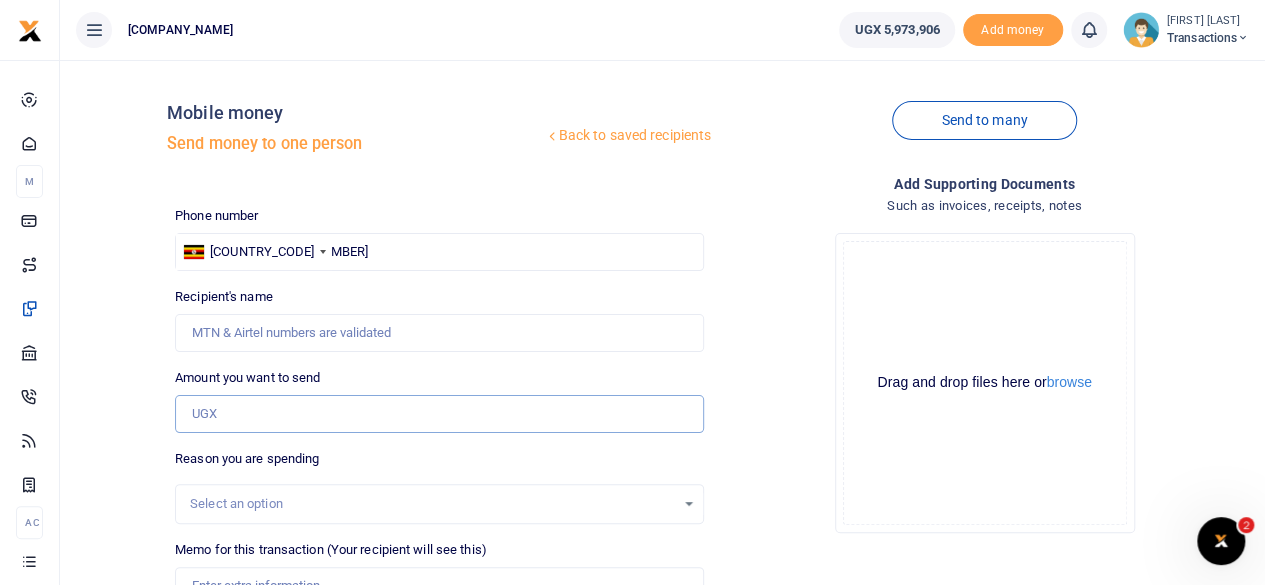click on "Amount you want to send" at bounding box center [439, 414] 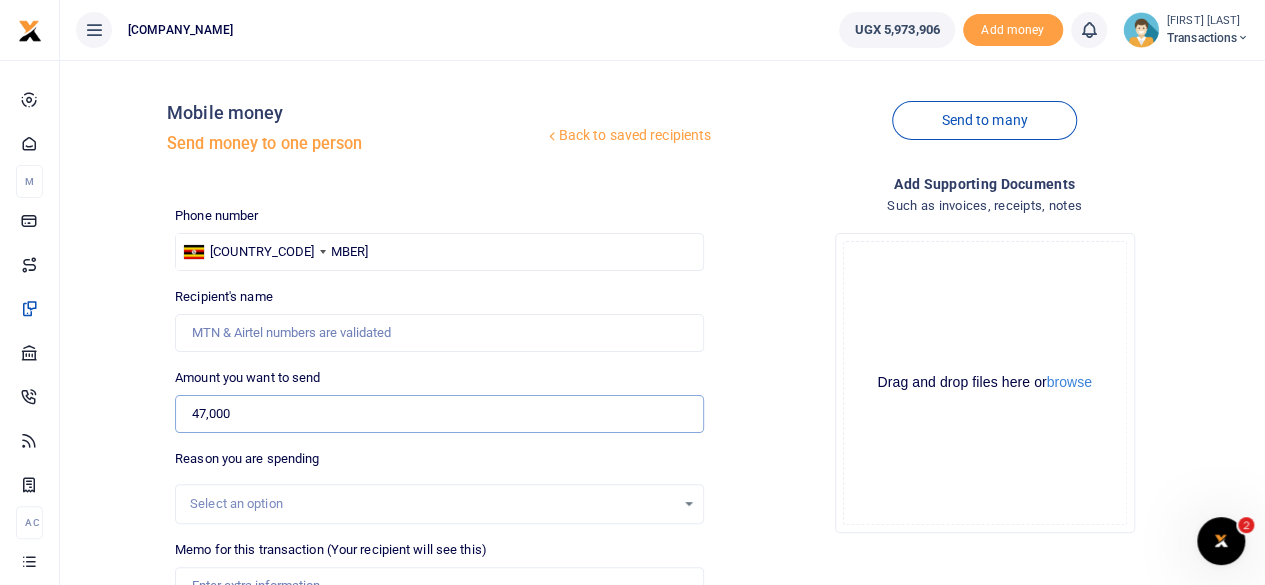 type on "47,000" 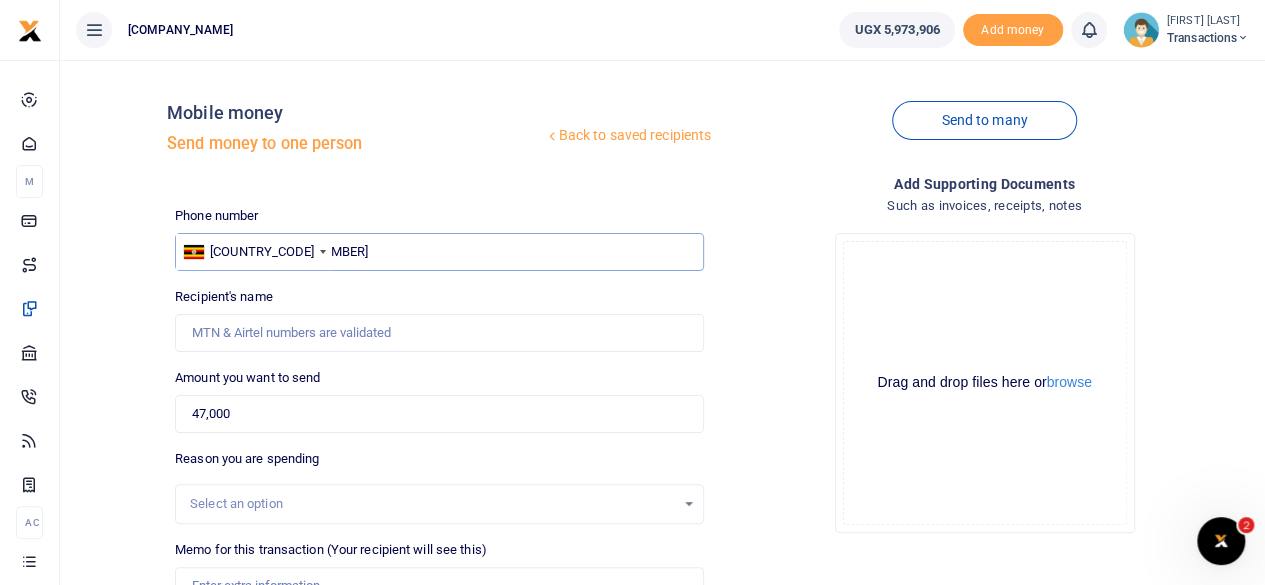 click on "772770520" at bounding box center (439, 252) 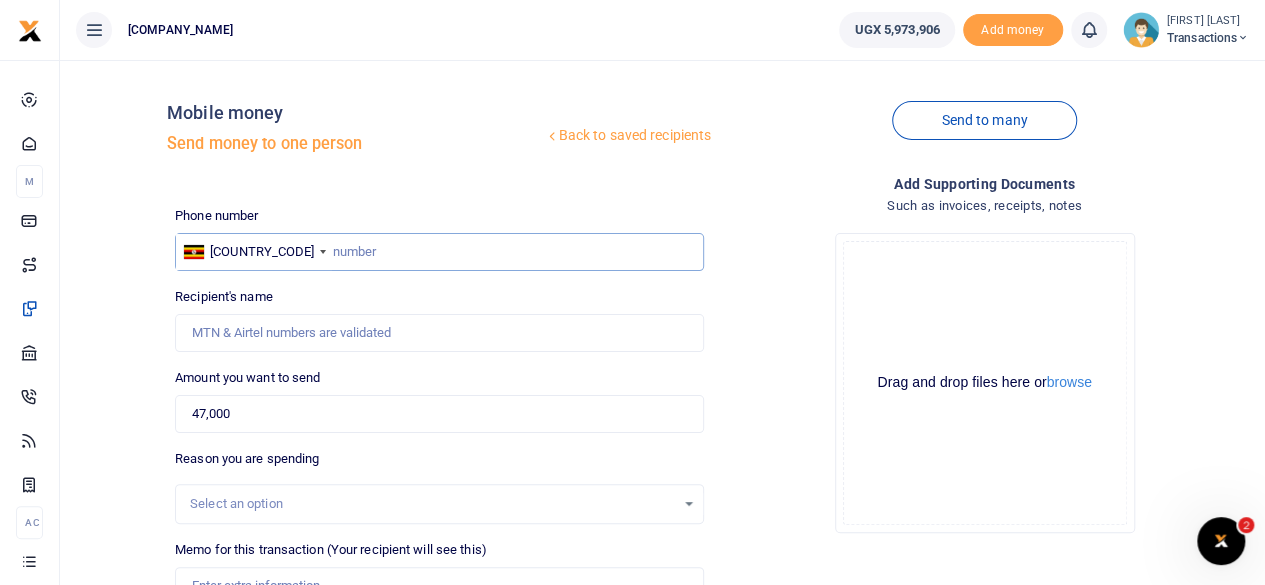 paste on "781421427" 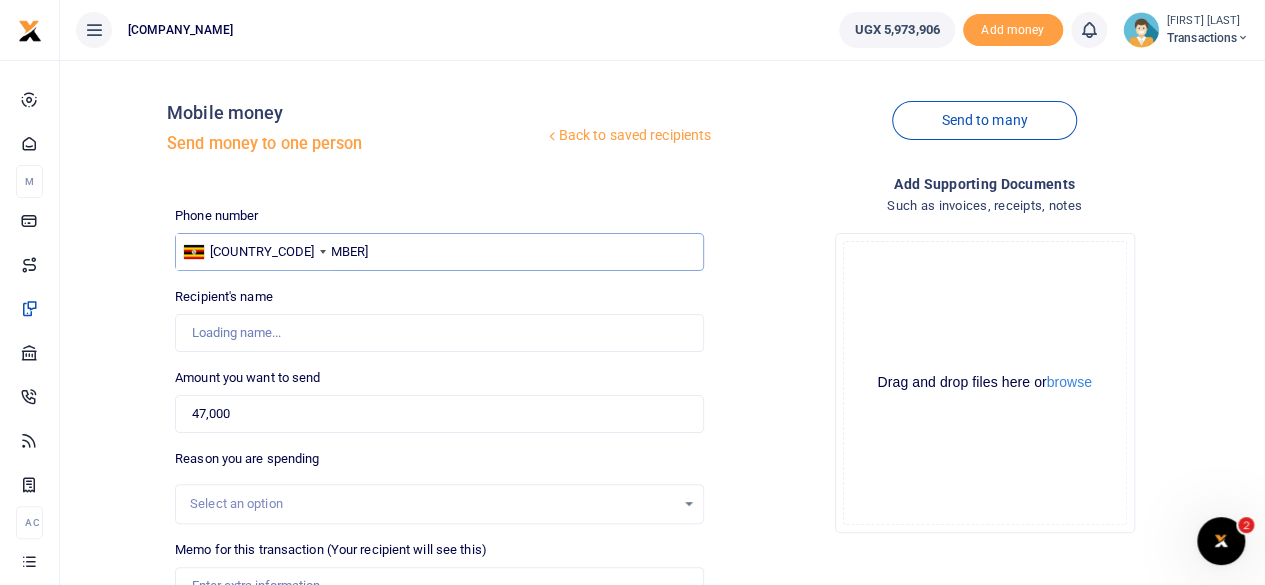 type on "781421427" 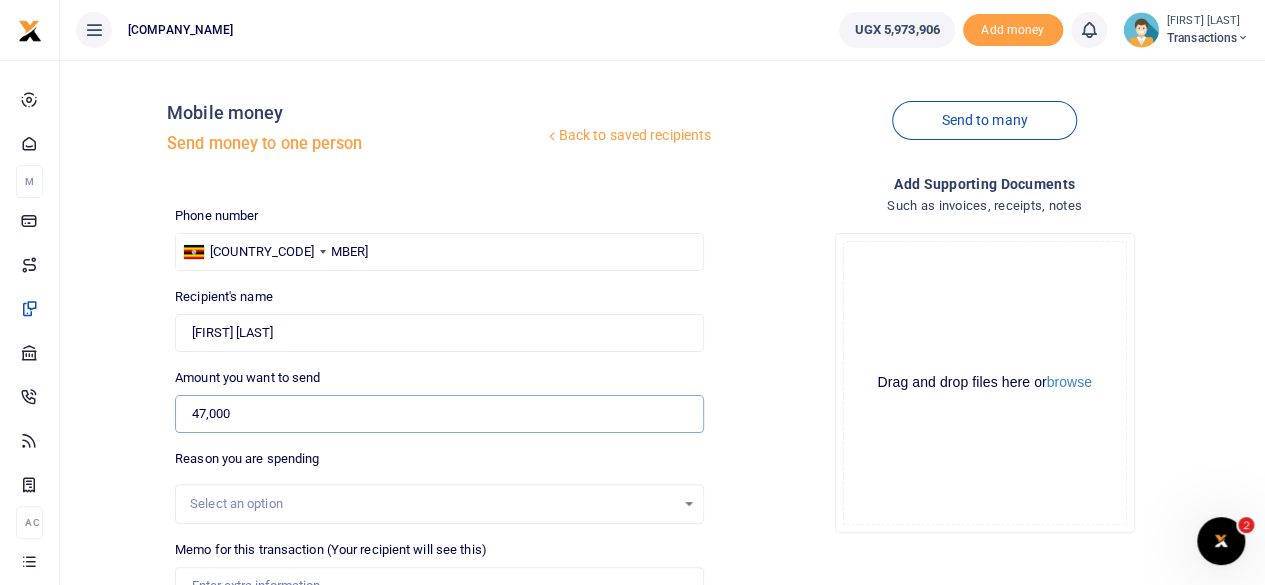 click on "47,000" at bounding box center [439, 414] 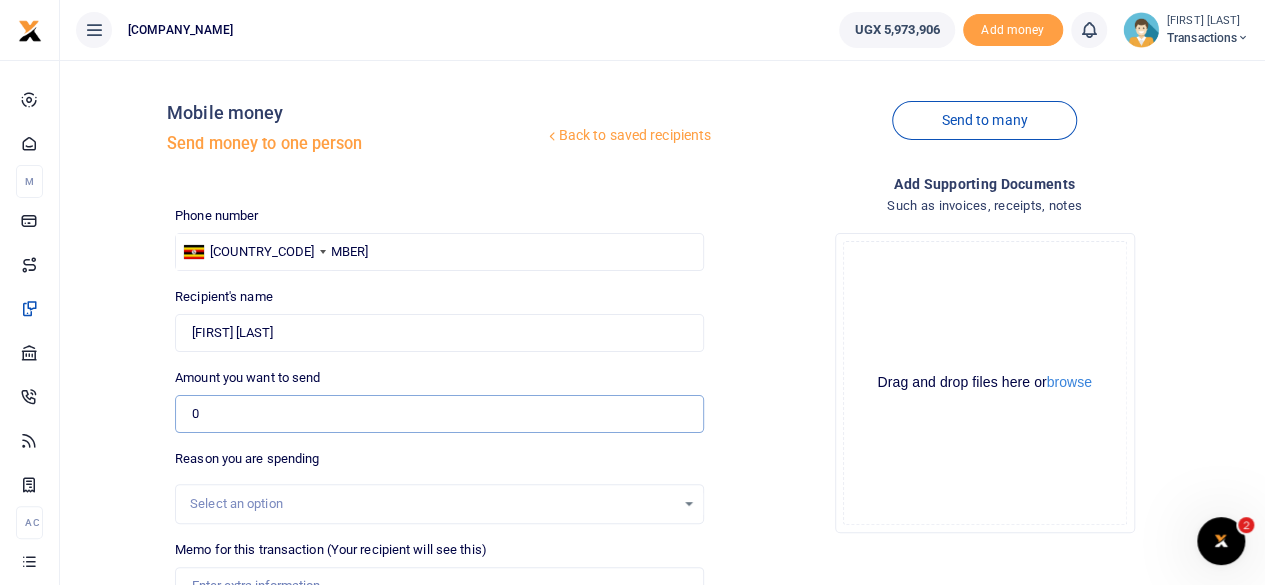paste on "269,000" 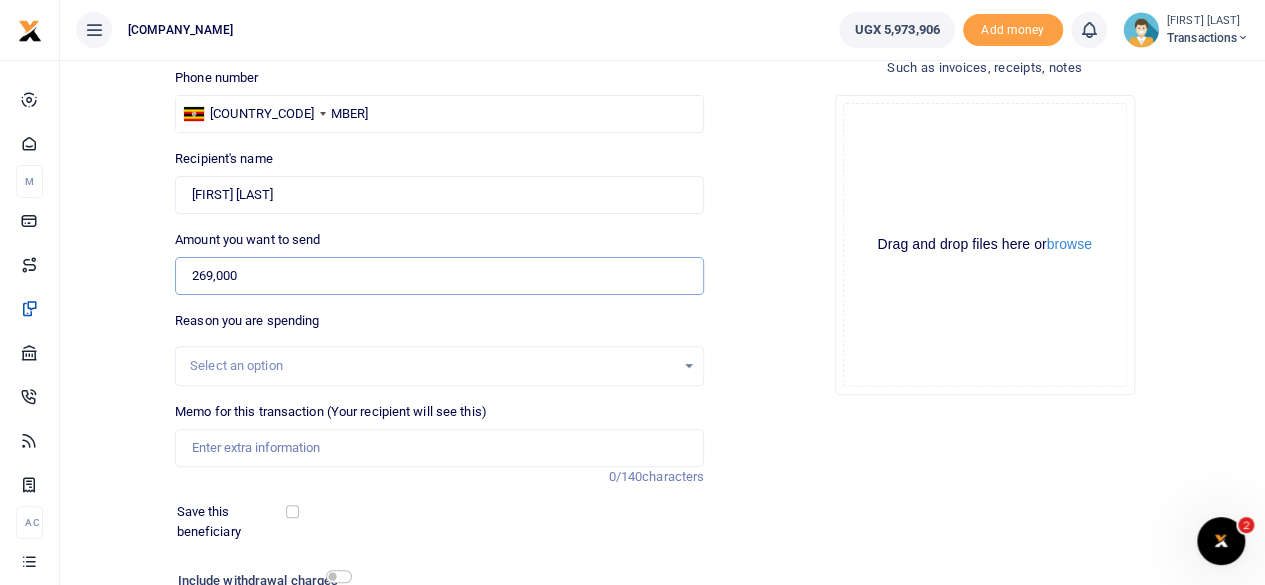 scroll, scrollTop: 161, scrollLeft: 0, axis: vertical 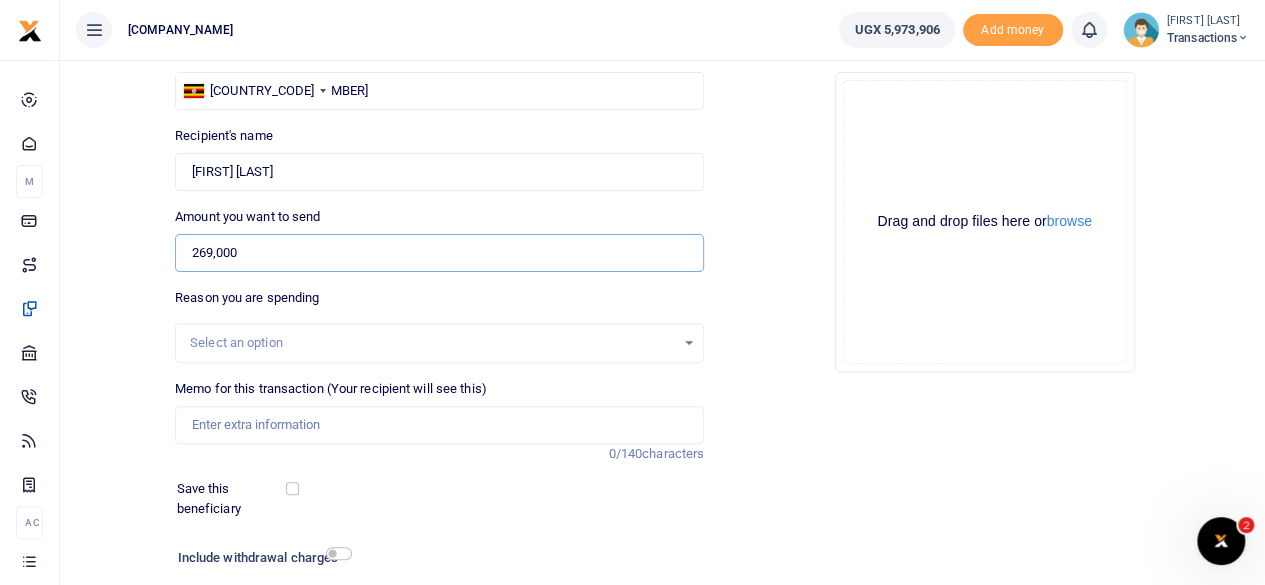 type on "269,000" 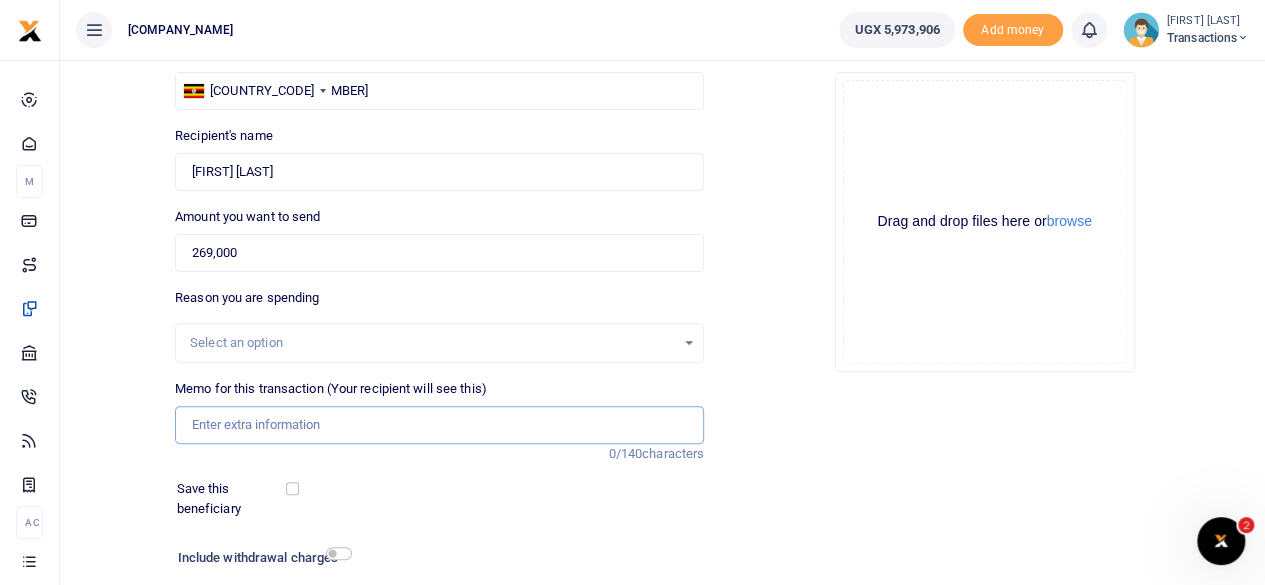 click on "Memo for this transaction (Your recipient will see this)" at bounding box center (439, 425) 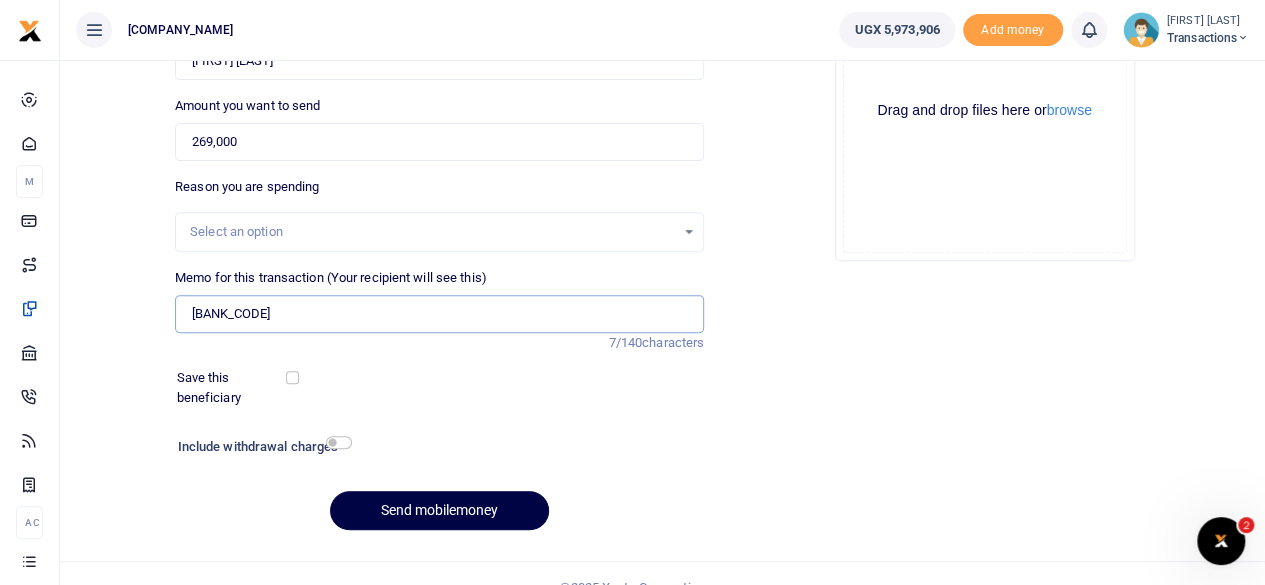 scroll, scrollTop: 298, scrollLeft: 0, axis: vertical 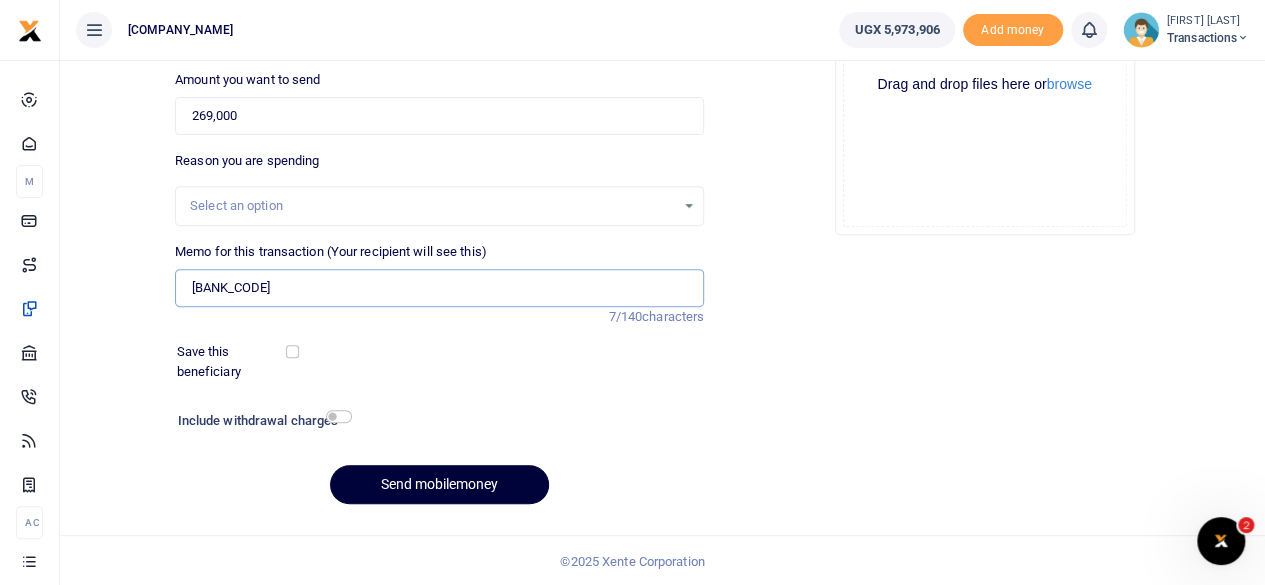 type on "UGB311A" 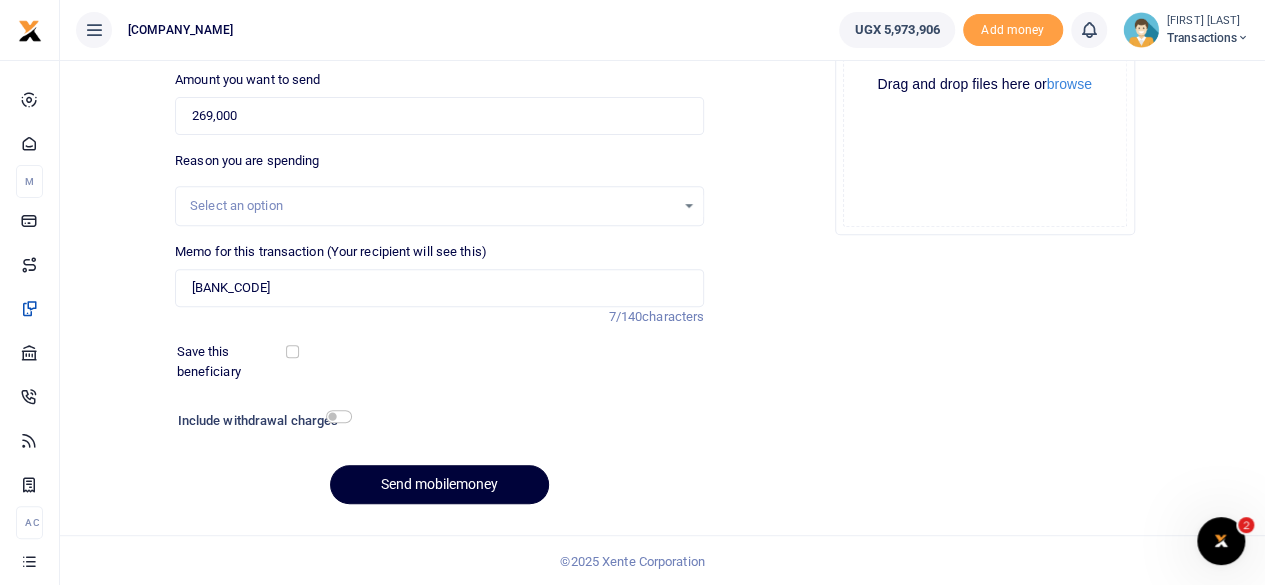 click on "Send mobilemoney" at bounding box center (439, 484) 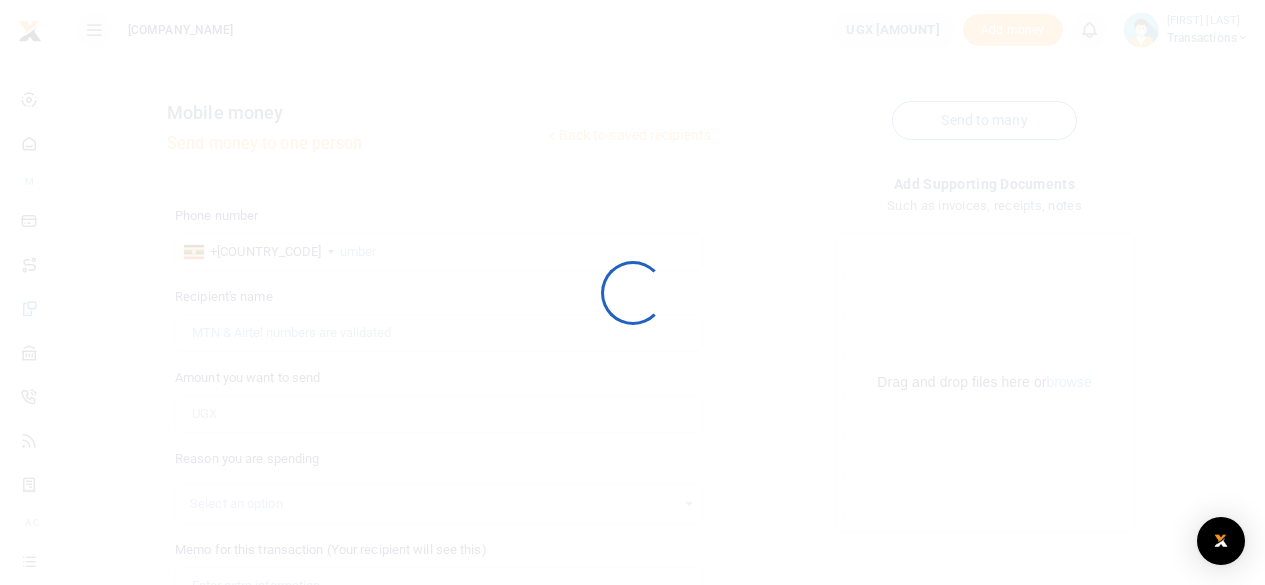 scroll, scrollTop: 297, scrollLeft: 0, axis: vertical 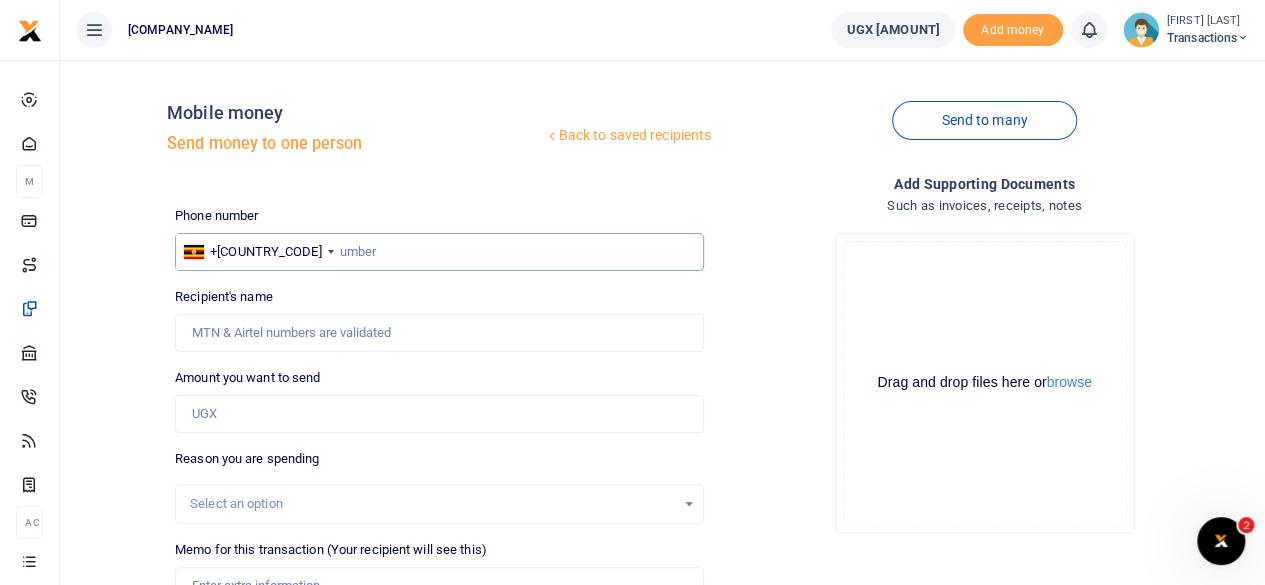 click at bounding box center [439, 252] 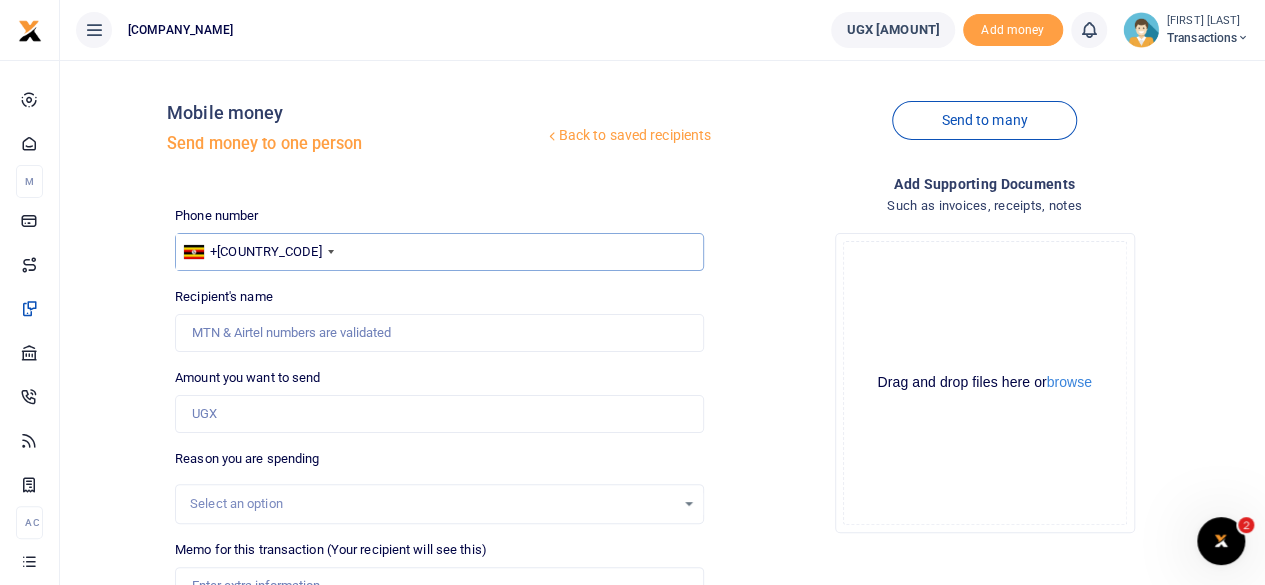 click on "77698898" at bounding box center [439, 252] 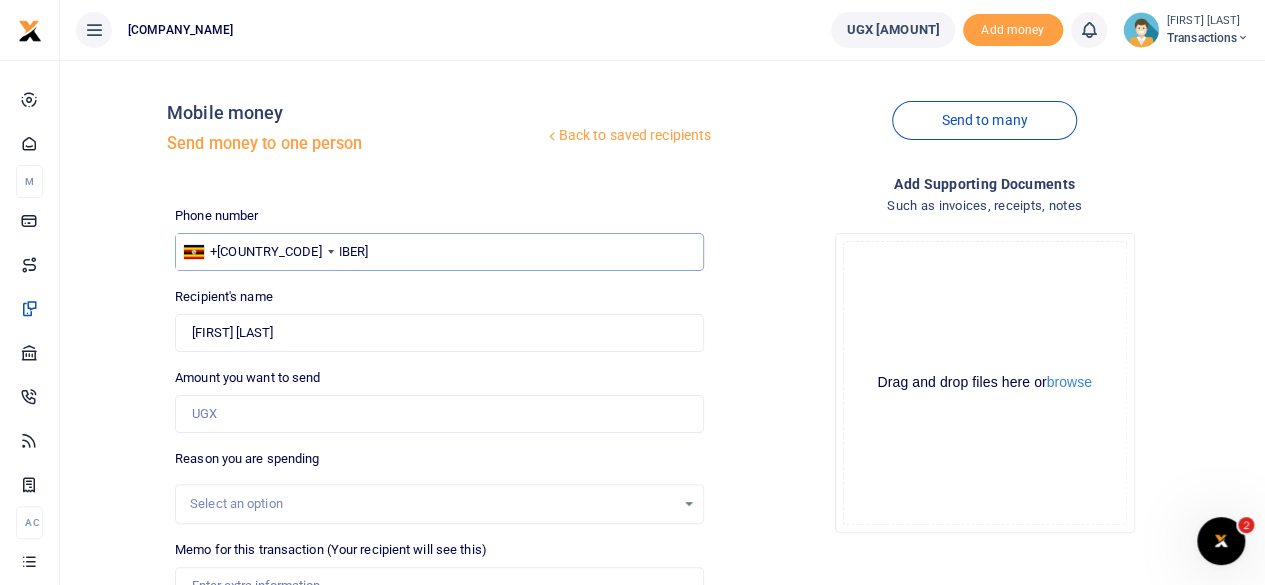 type on "776989898" 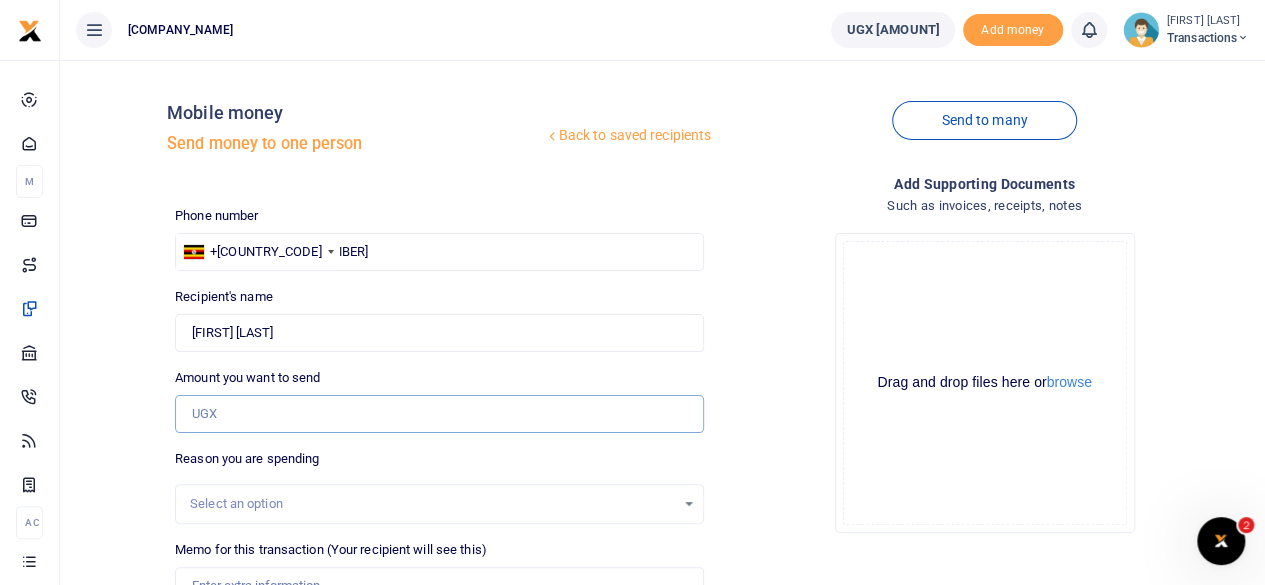 click on "Amount you want to send" at bounding box center [439, 414] 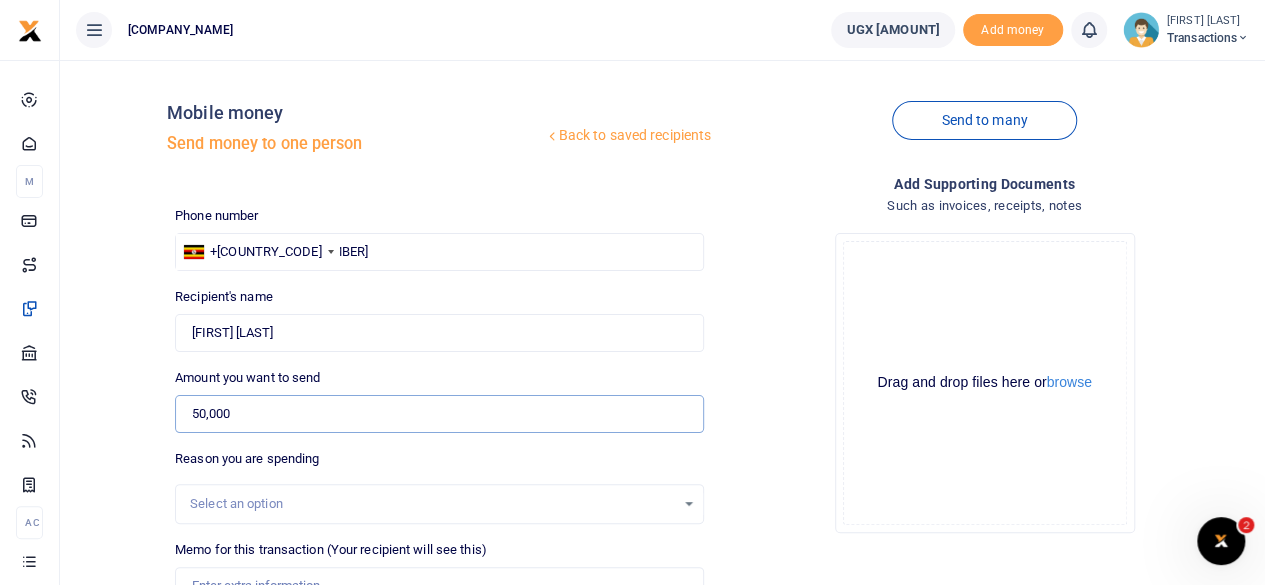 type on "50,000" 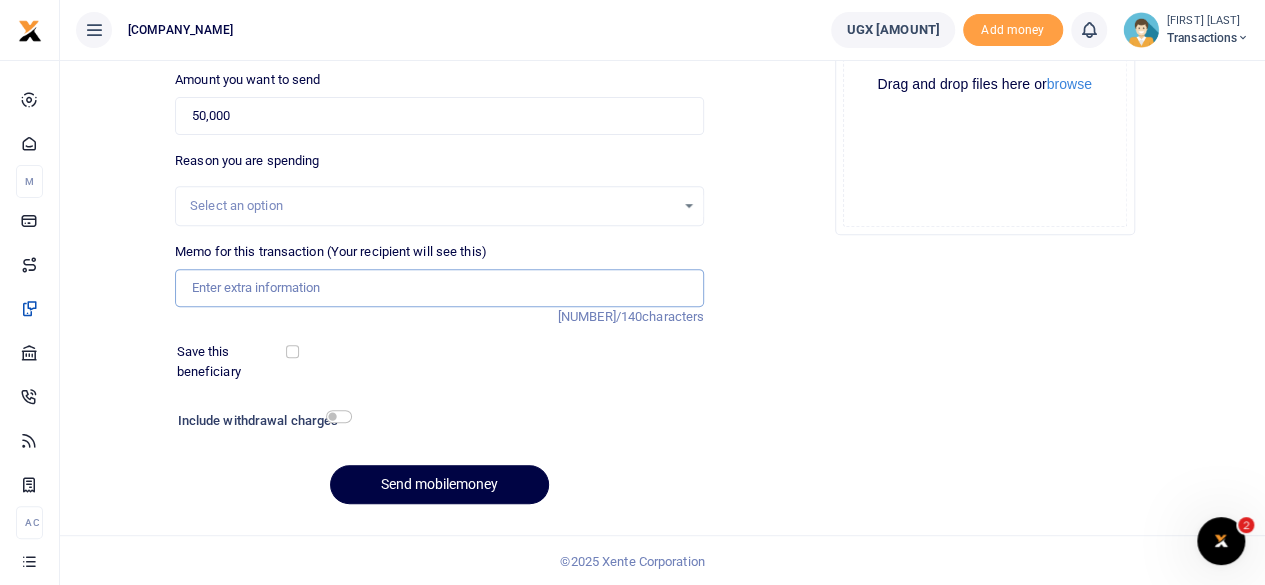 click on "Memo for this transaction (Your recipient will see this)" at bounding box center [439, 288] 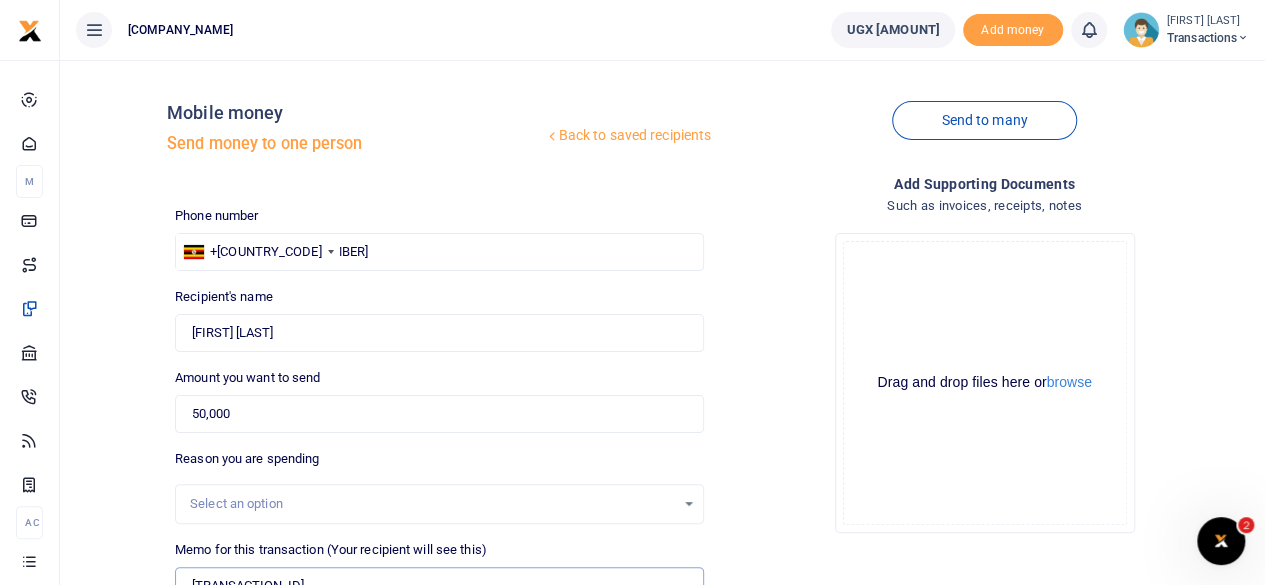 scroll, scrollTop: 298, scrollLeft: 0, axis: vertical 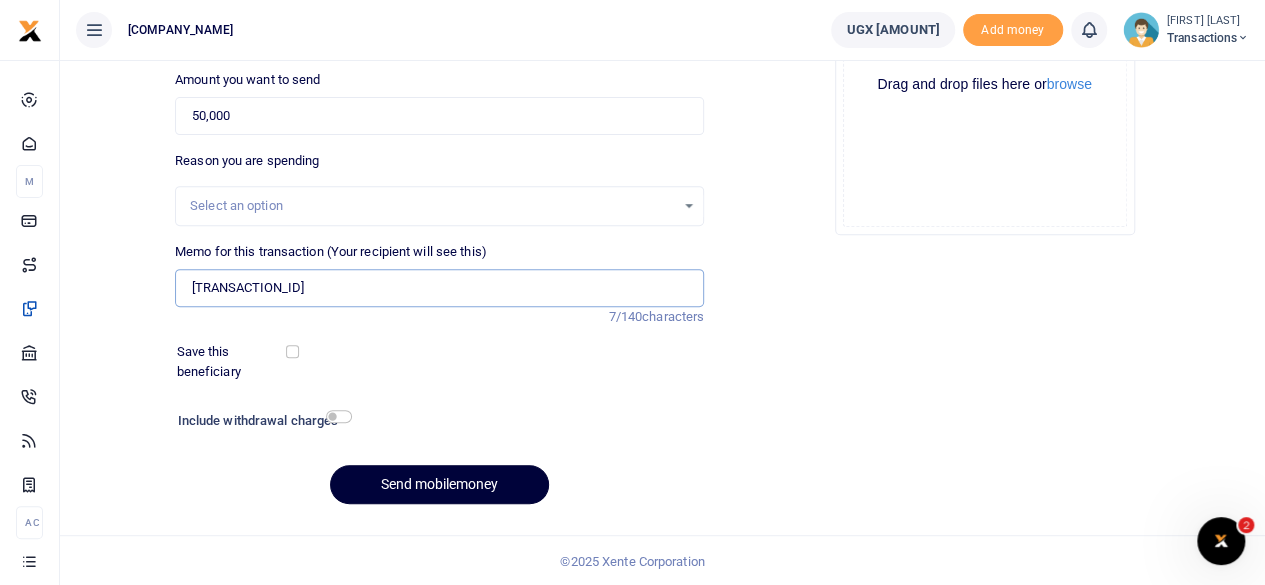 type on "UGA534X" 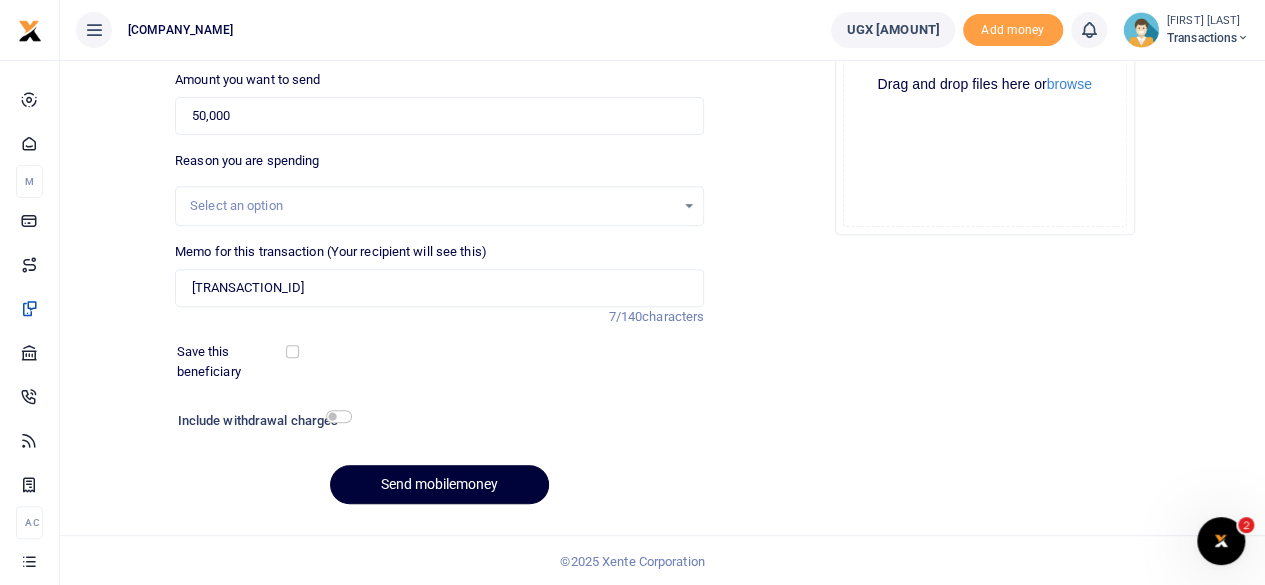 click on "Send mobilemoney" at bounding box center [439, 484] 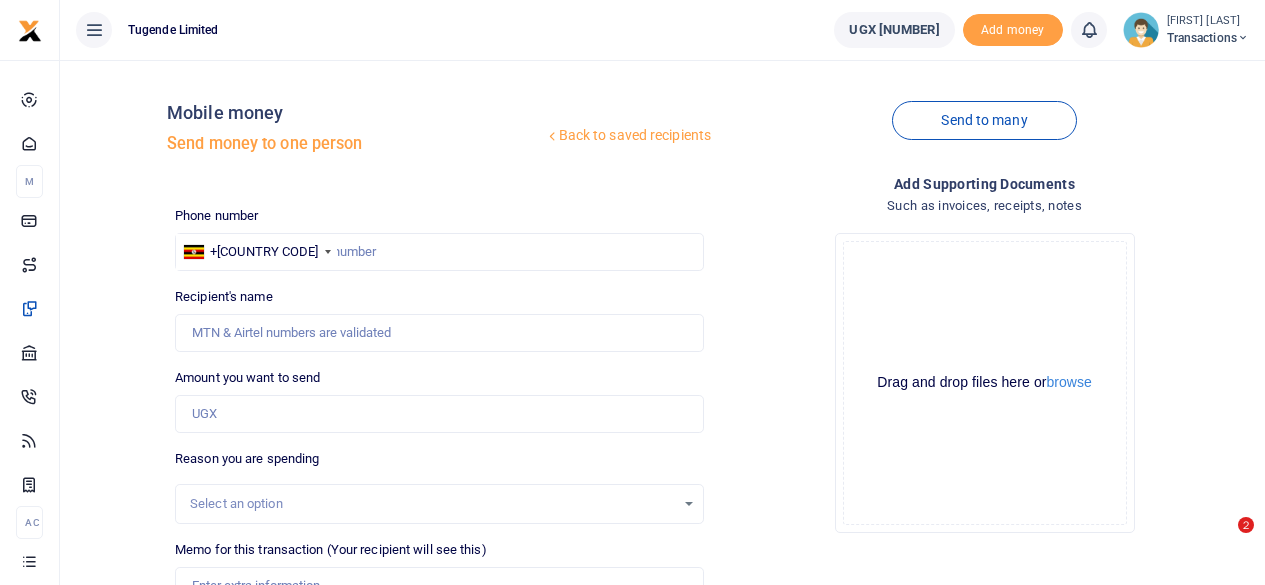 scroll, scrollTop: 297, scrollLeft: 0, axis: vertical 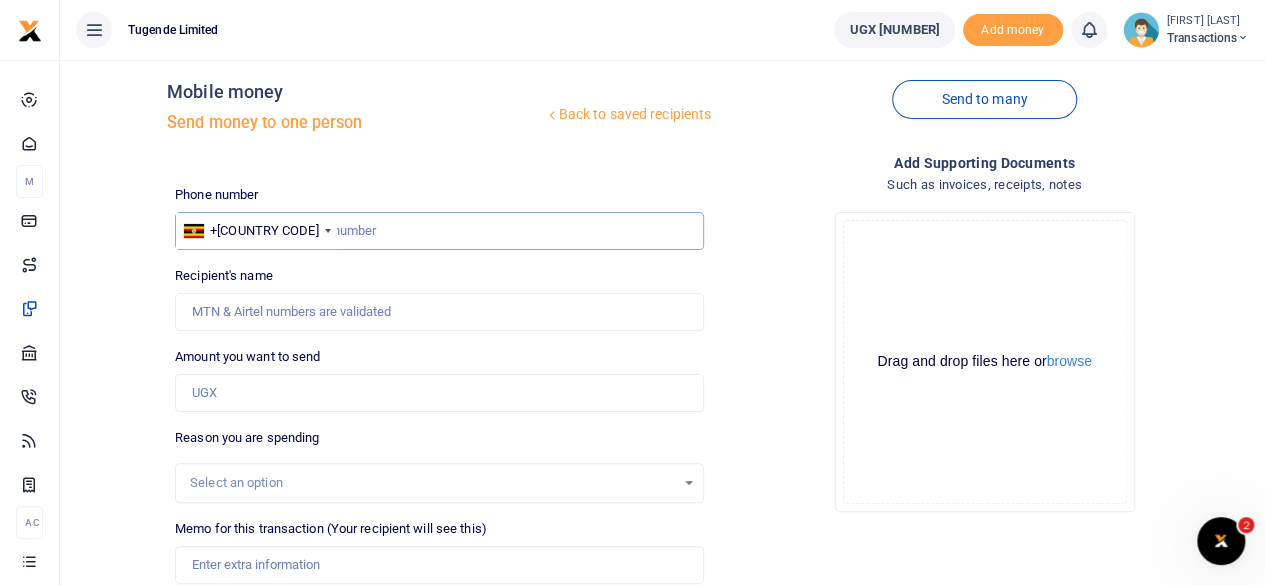 click at bounding box center [439, 231] 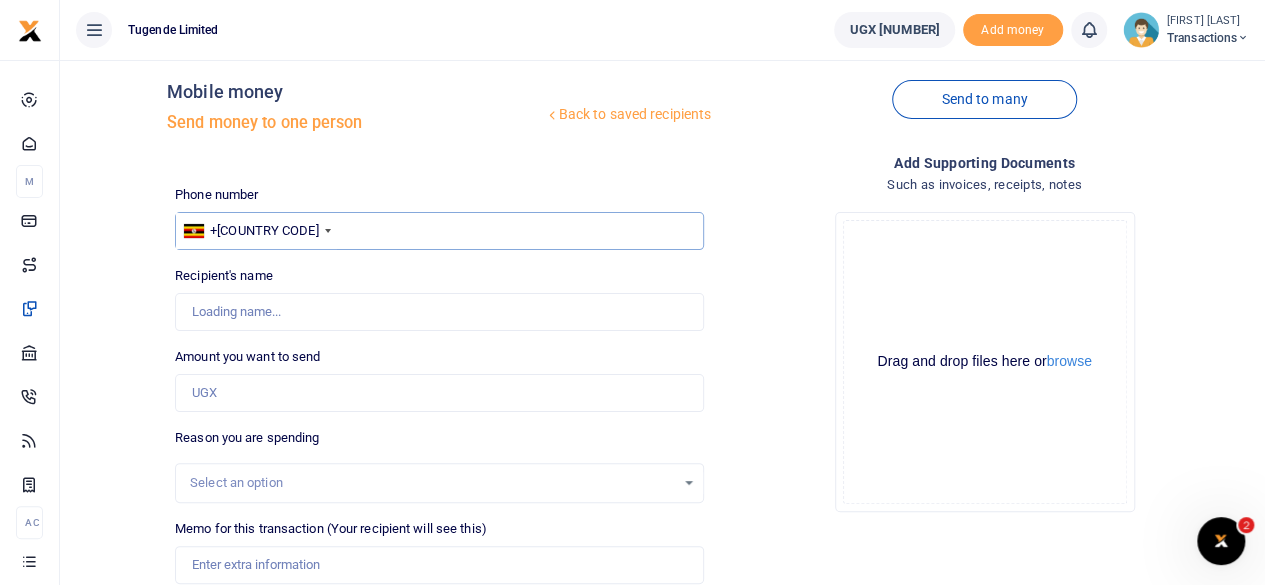 type on "762548902" 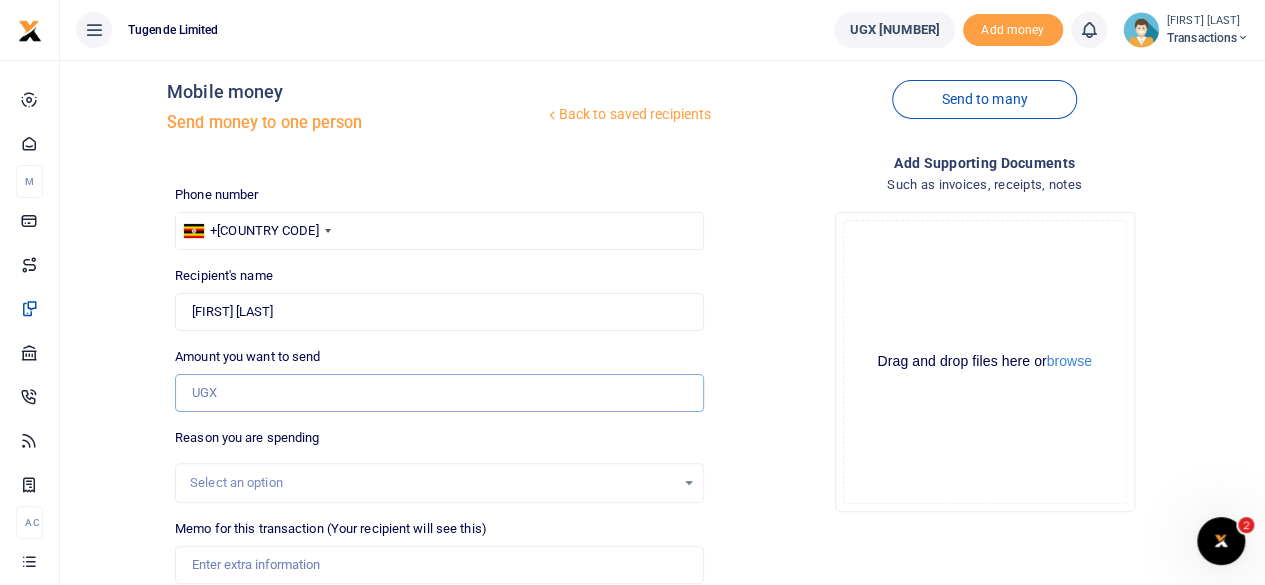 click on "Amount you want to send" at bounding box center (439, 393) 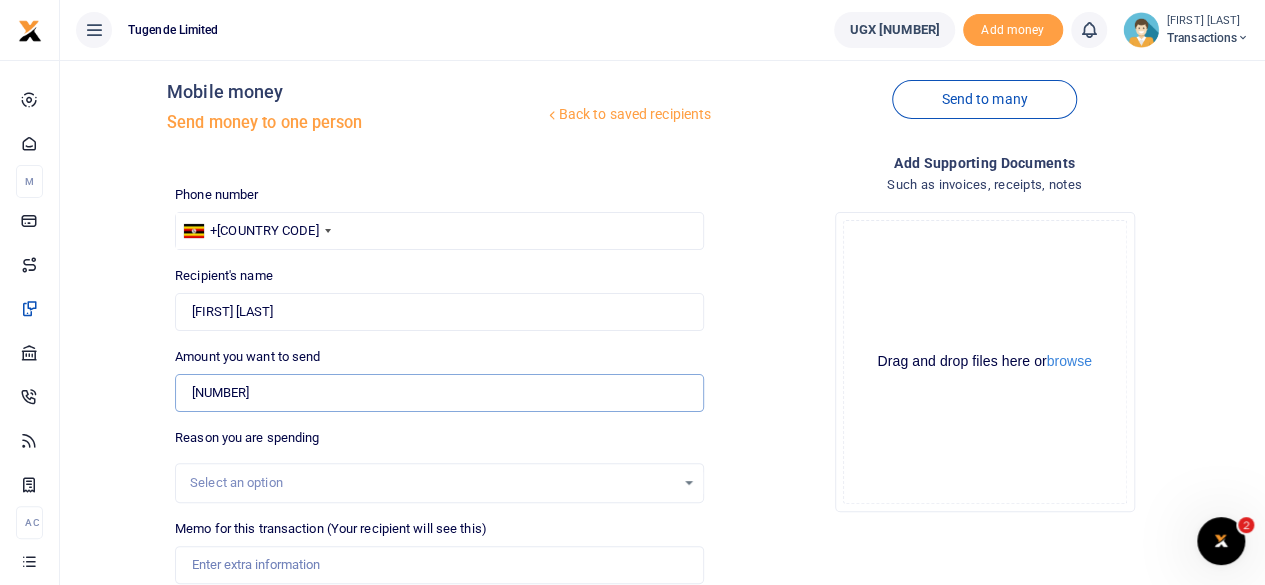 type on "42,000" 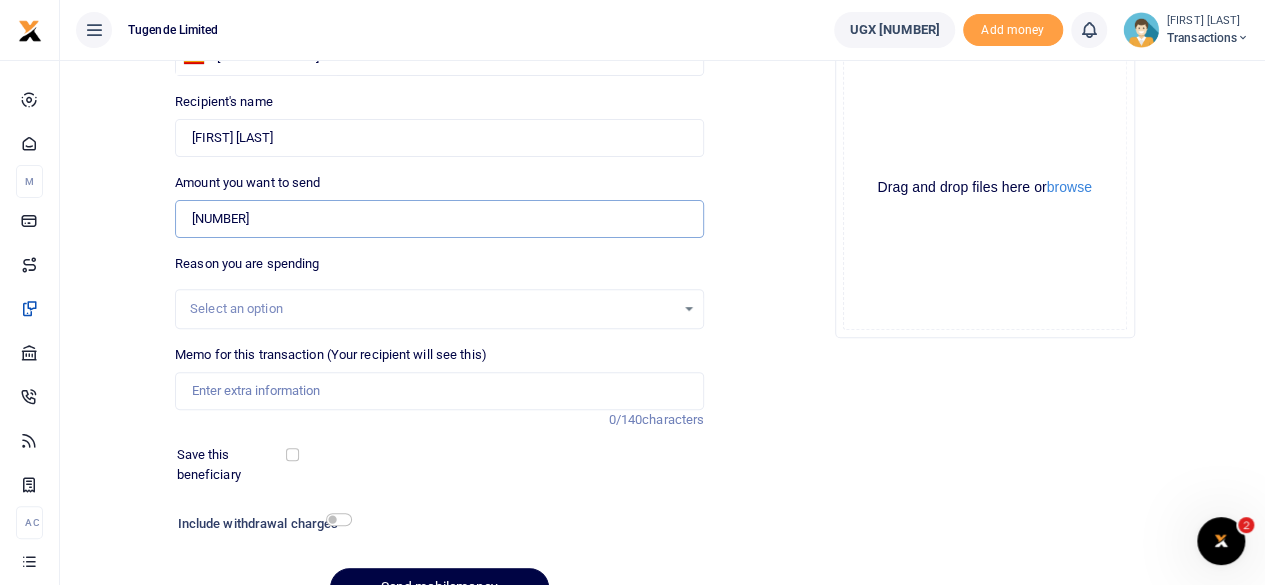 scroll, scrollTop: 200, scrollLeft: 0, axis: vertical 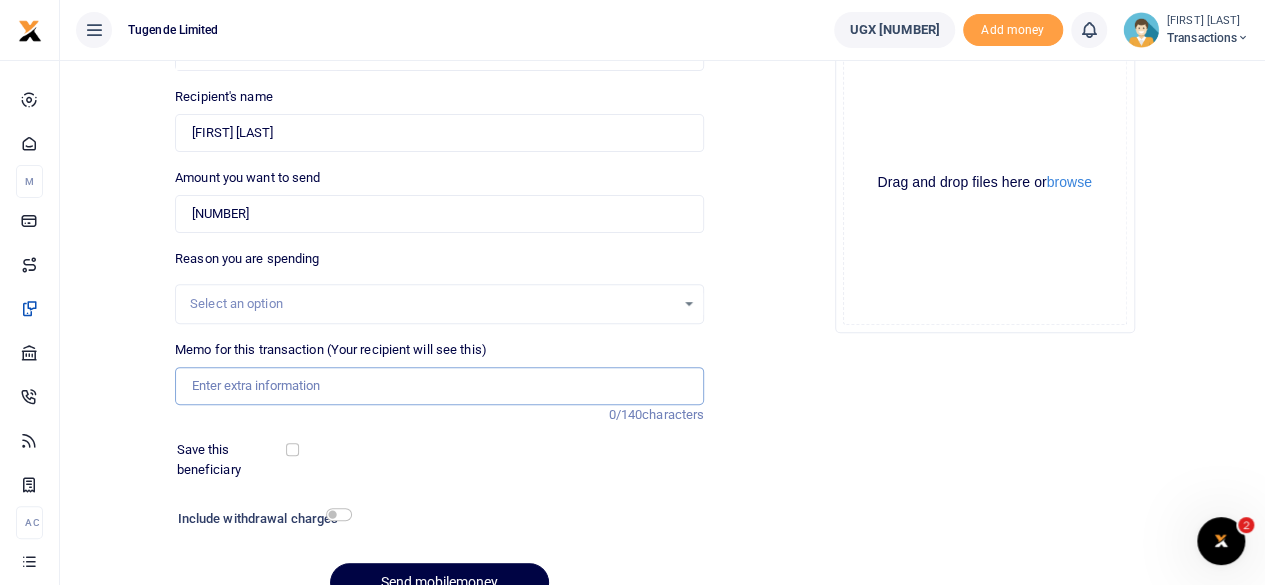 click on "Memo for this transaction (Your recipient will see this)" at bounding box center [439, 386] 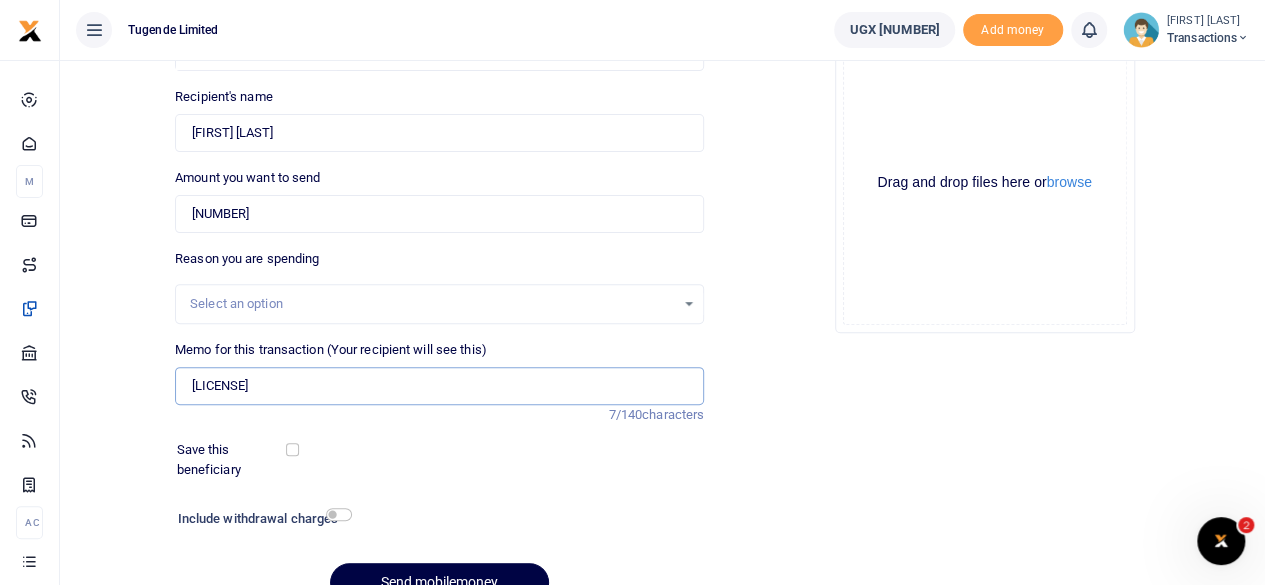 scroll, scrollTop: 298, scrollLeft: 0, axis: vertical 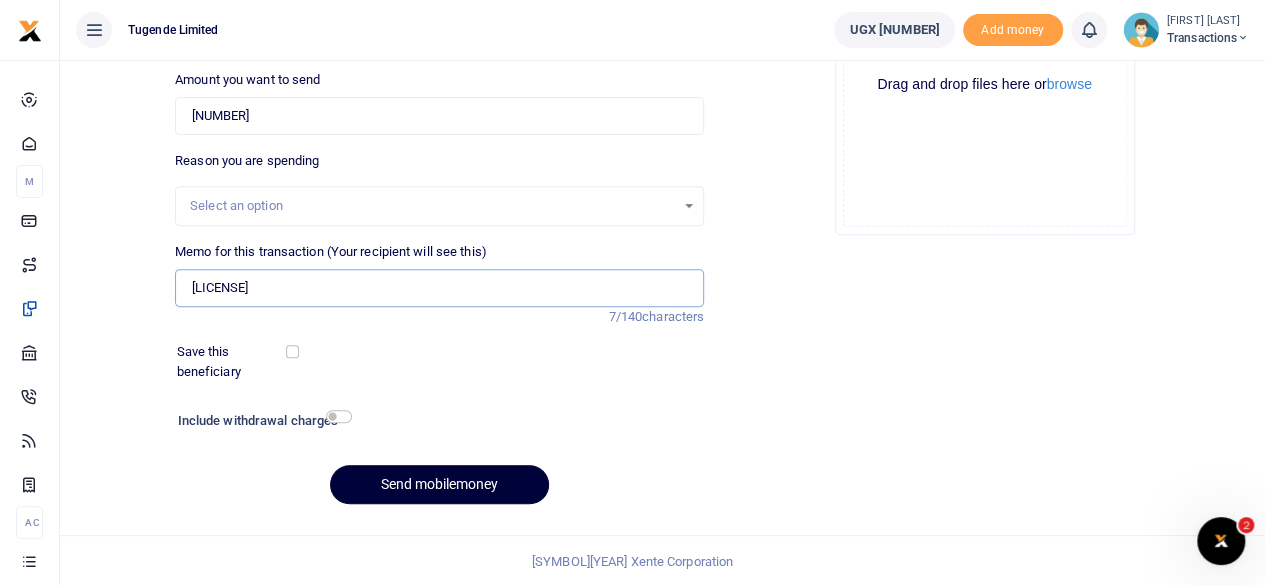type on "UFZ144X" 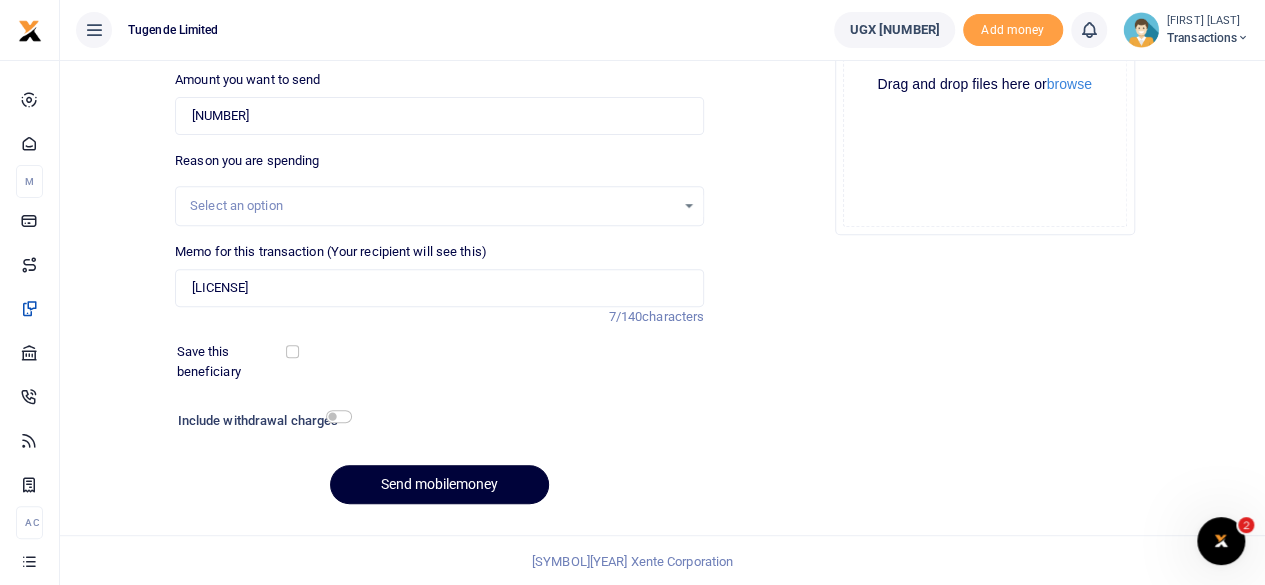 click on "Send mobilemoney" at bounding box center [439, 484] 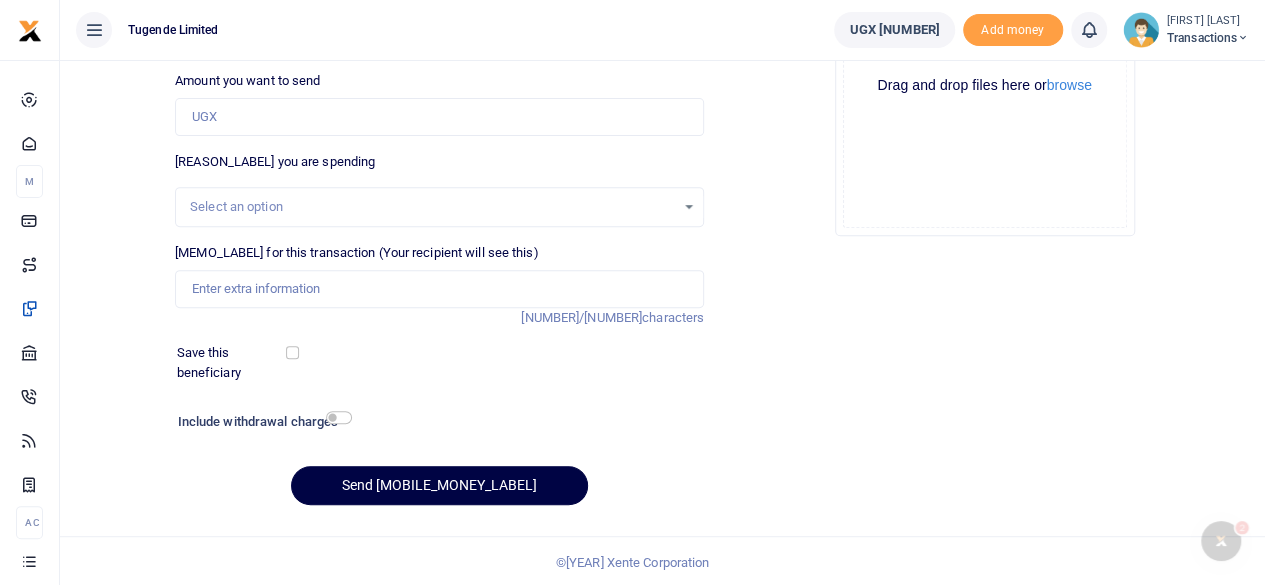 scroll, scrollTop: 297, scrollLeft: 0, axis: vertical 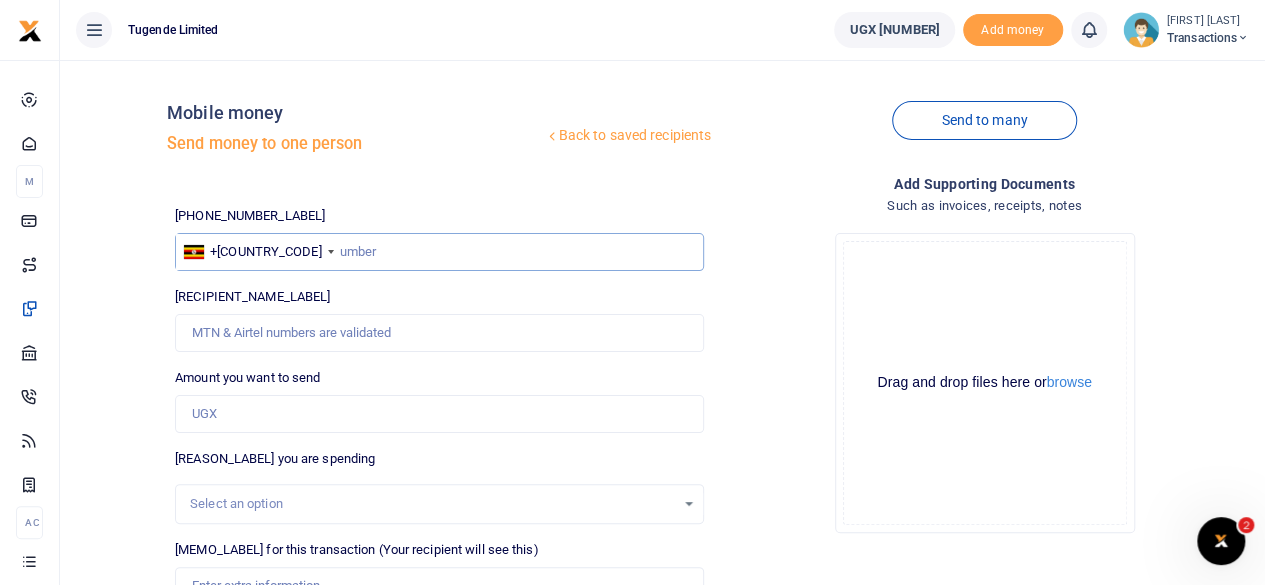 click at bounding box center (439, 252) 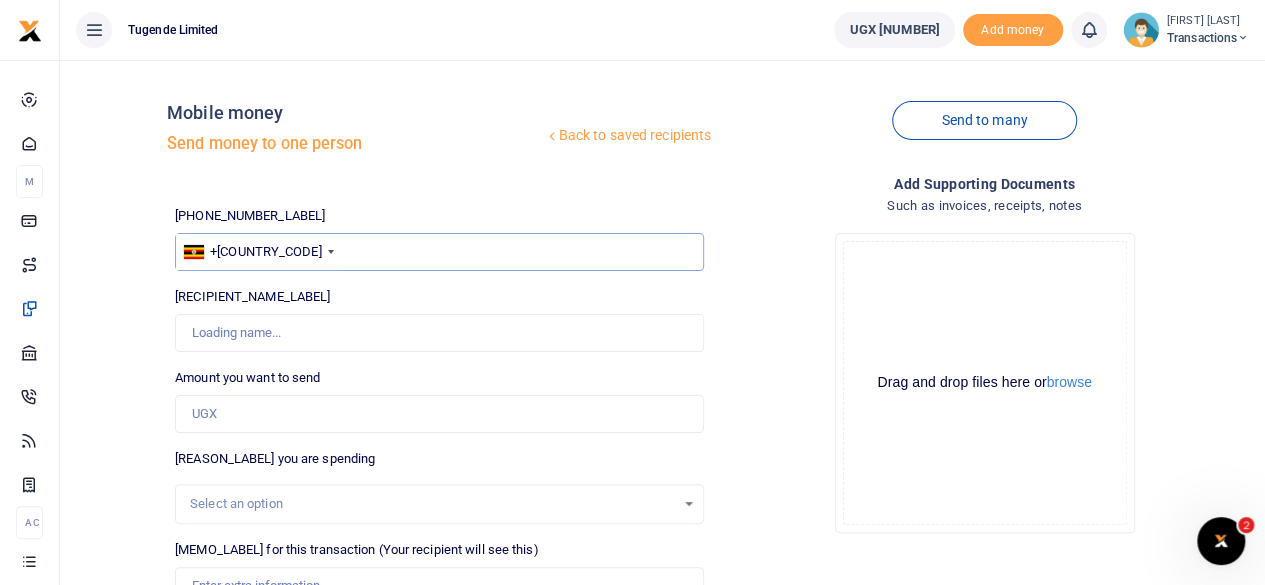 type on "771469621" 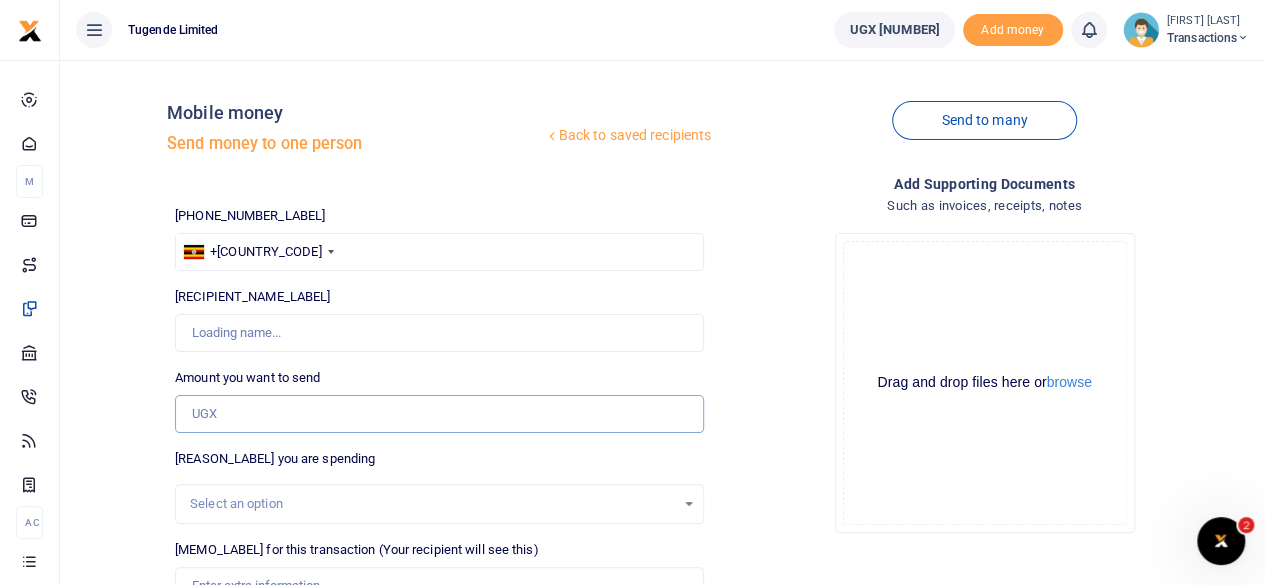 click on "Amount you want to send" at bounding box center [439, 414] 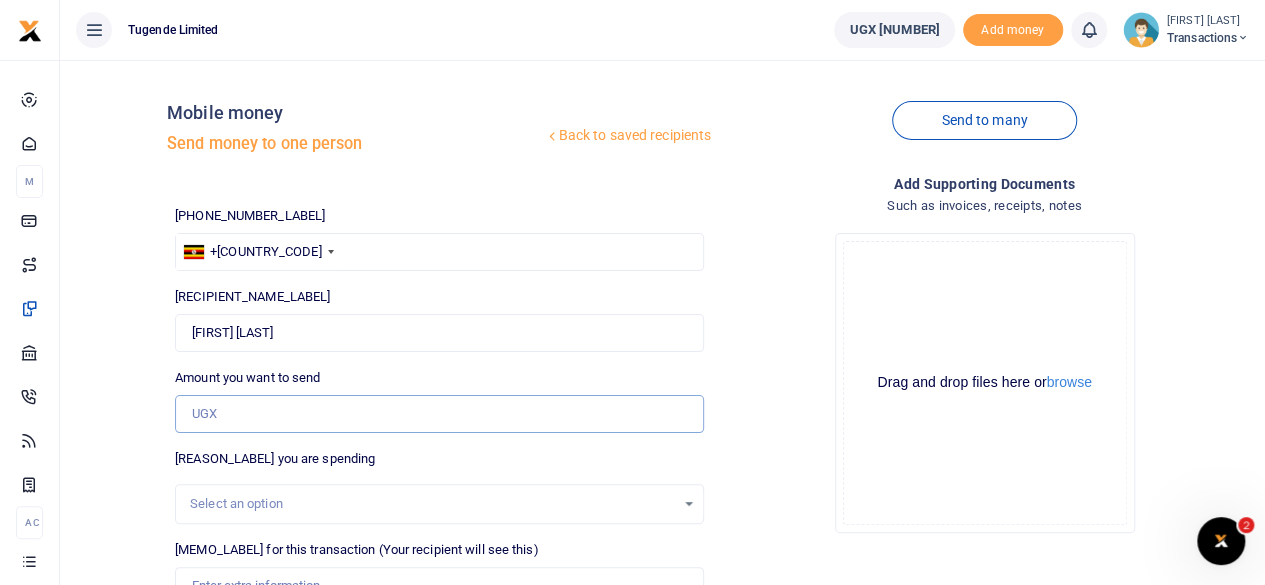 click on "Amount you want to send" at bounding box center [439, 414] 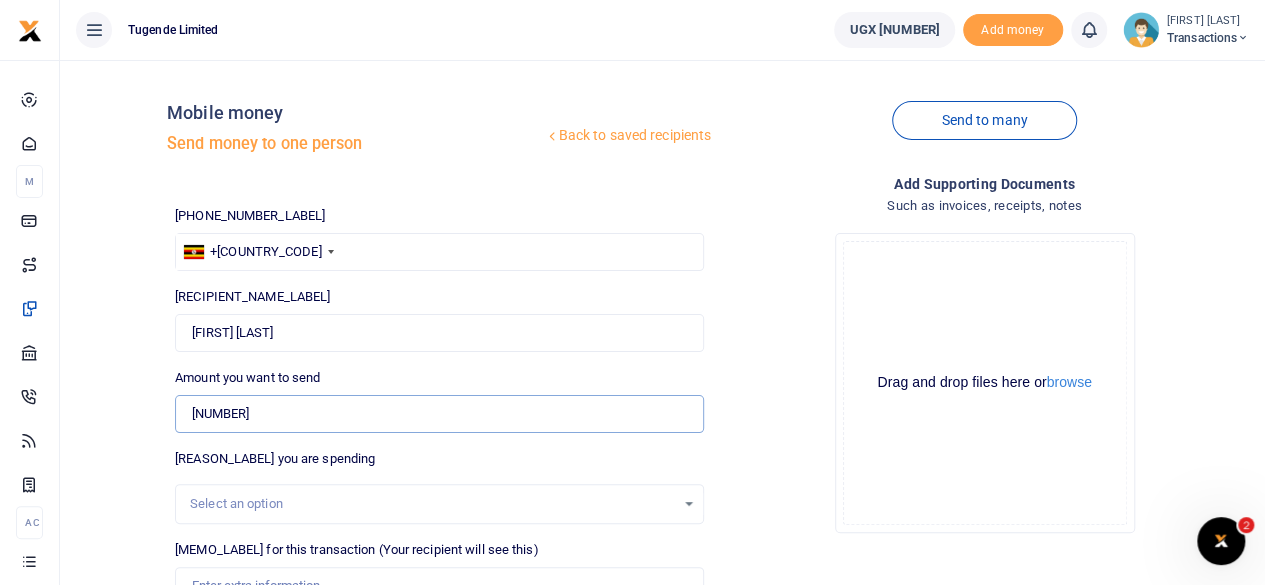 type on "255,000" 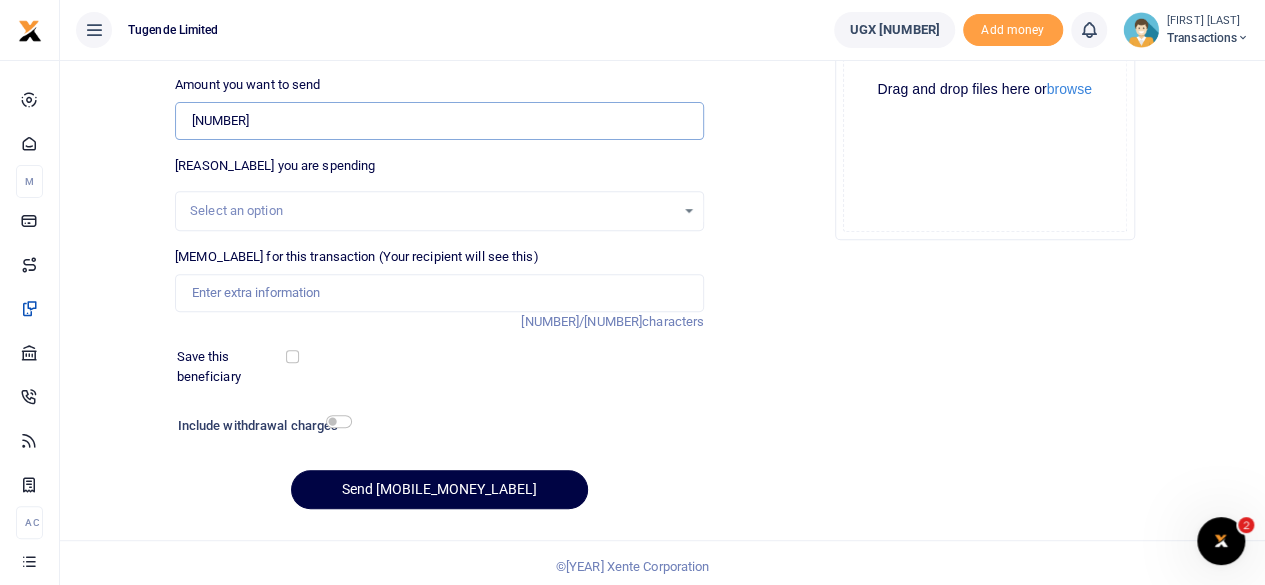 scroll, scrollTop: 298, scrollLeft: 0, axis: vertical 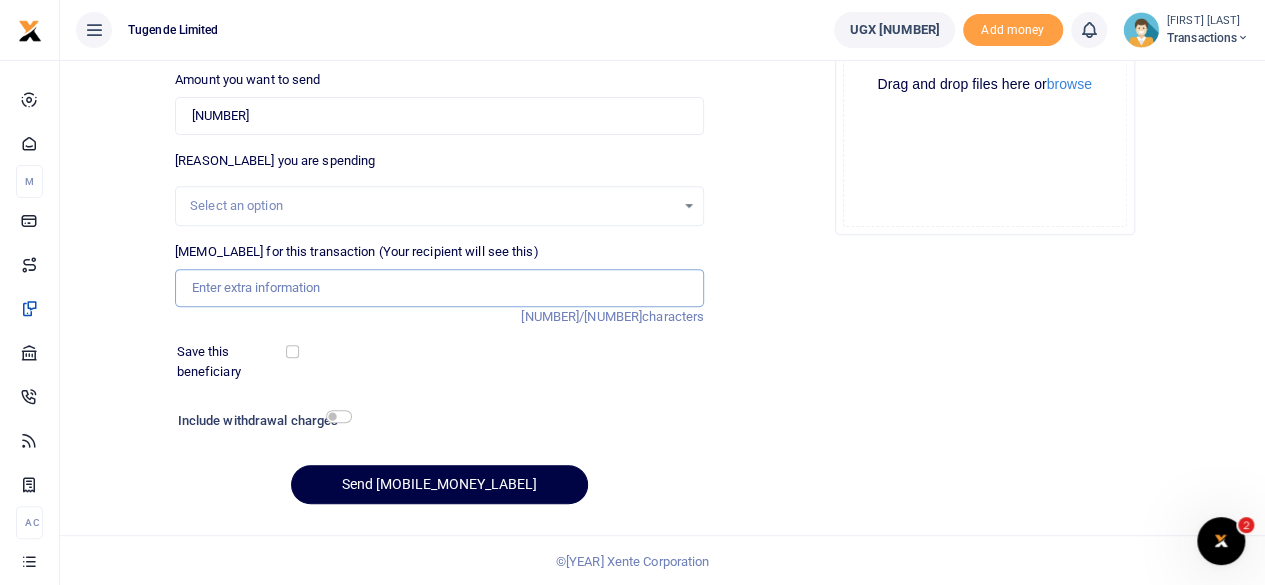 click on "Memo for this transaction (Your recipient will see this)" at bounding box center (439, 288) 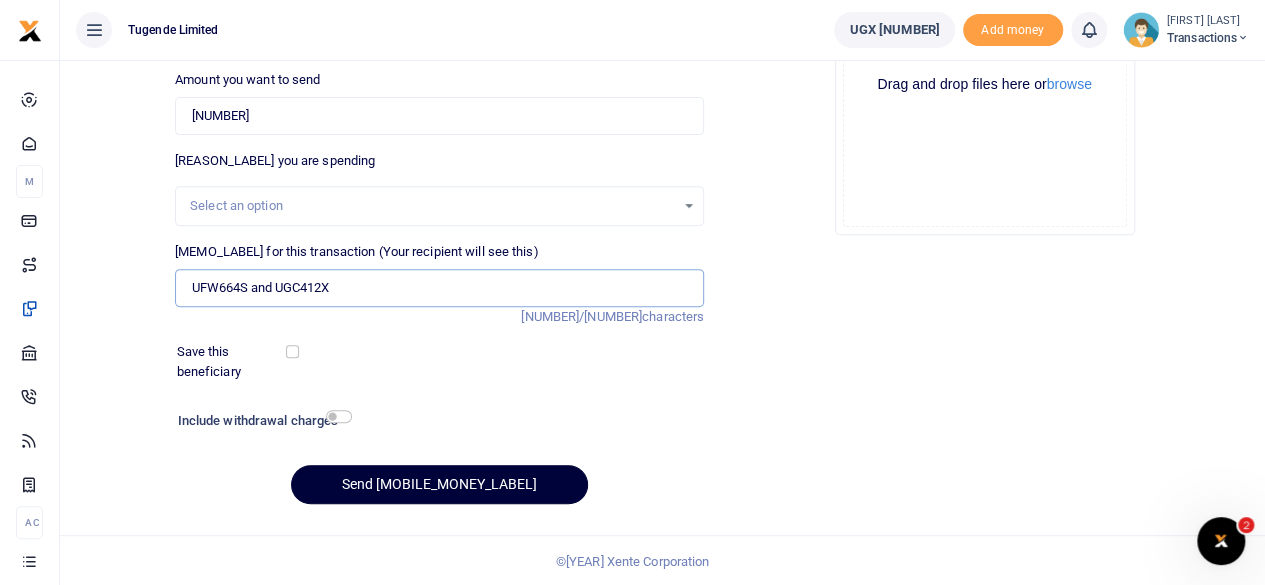type on "UFW664S and UGC412X" 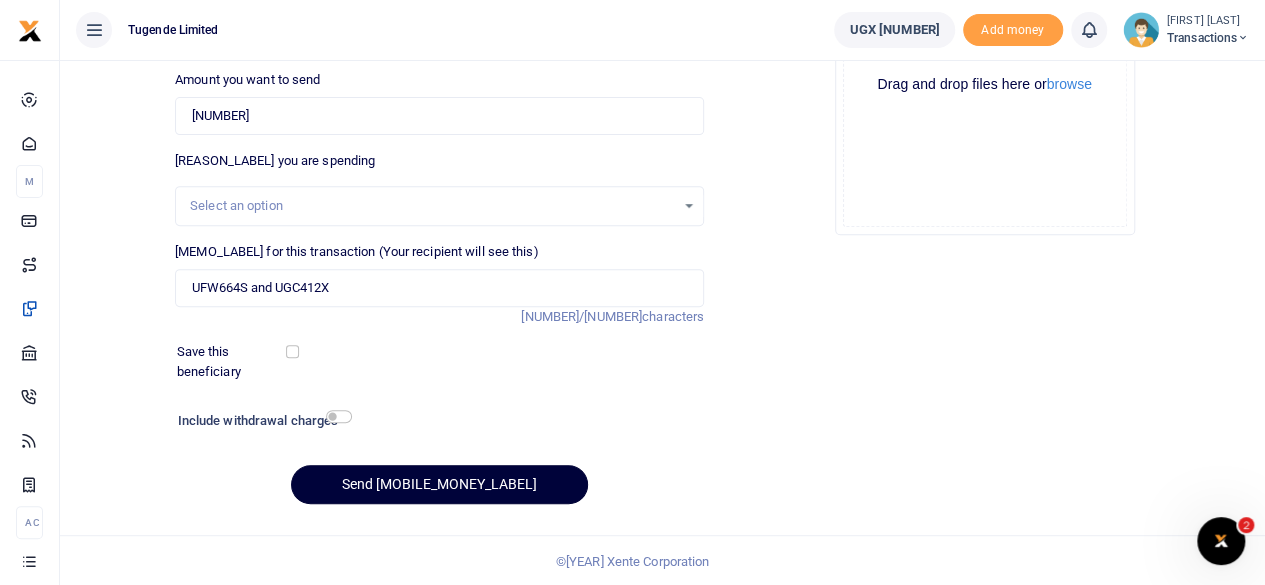 click on "Send mobilemoney" at bounding box center [439, 484] 